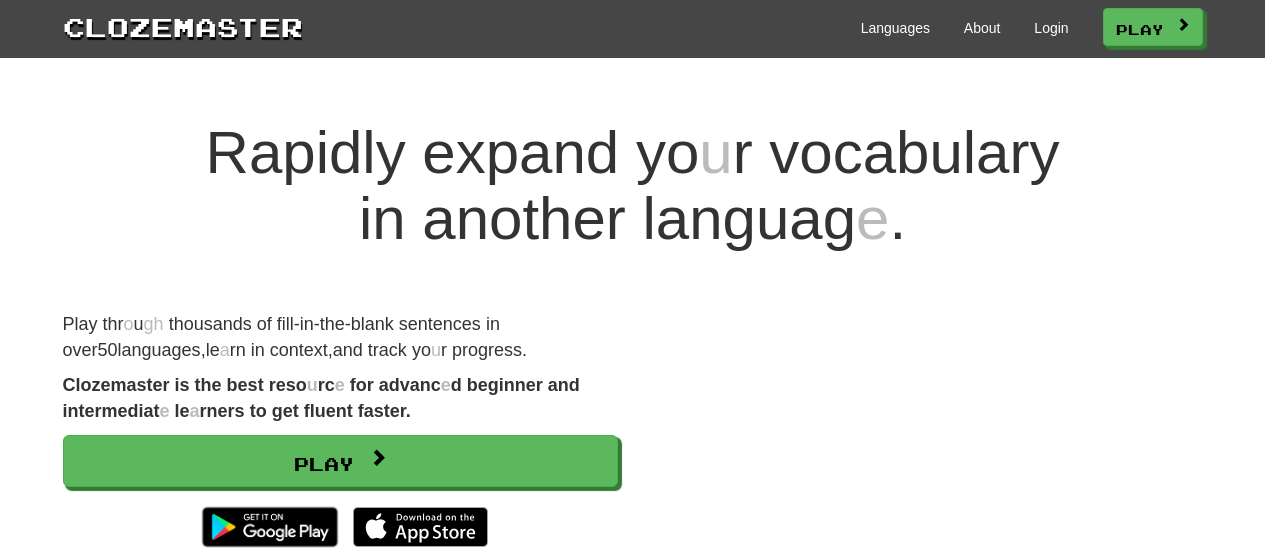 scroll, scrollTop: 0, scrollLeft: 0, axis: both 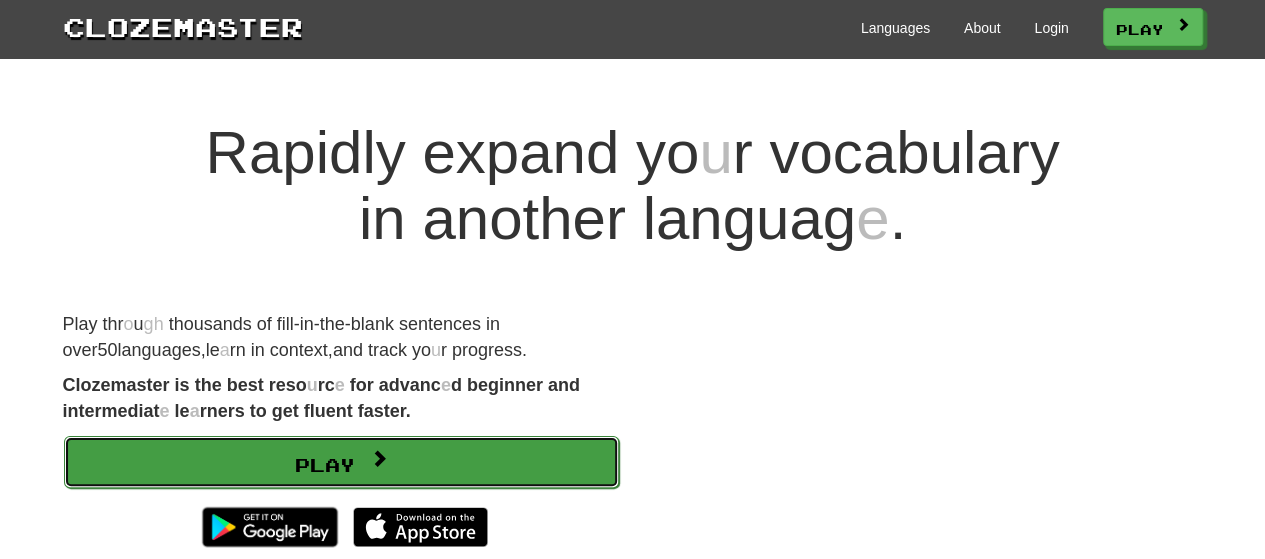 click on "Play" at bounding box center [325, 465] 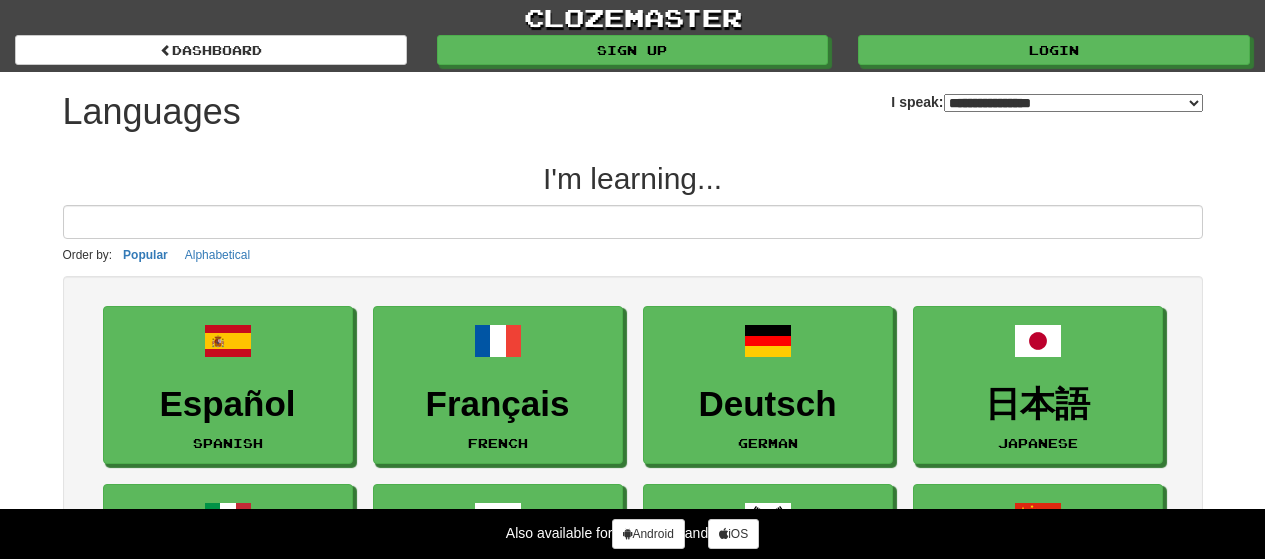 select on "*******" 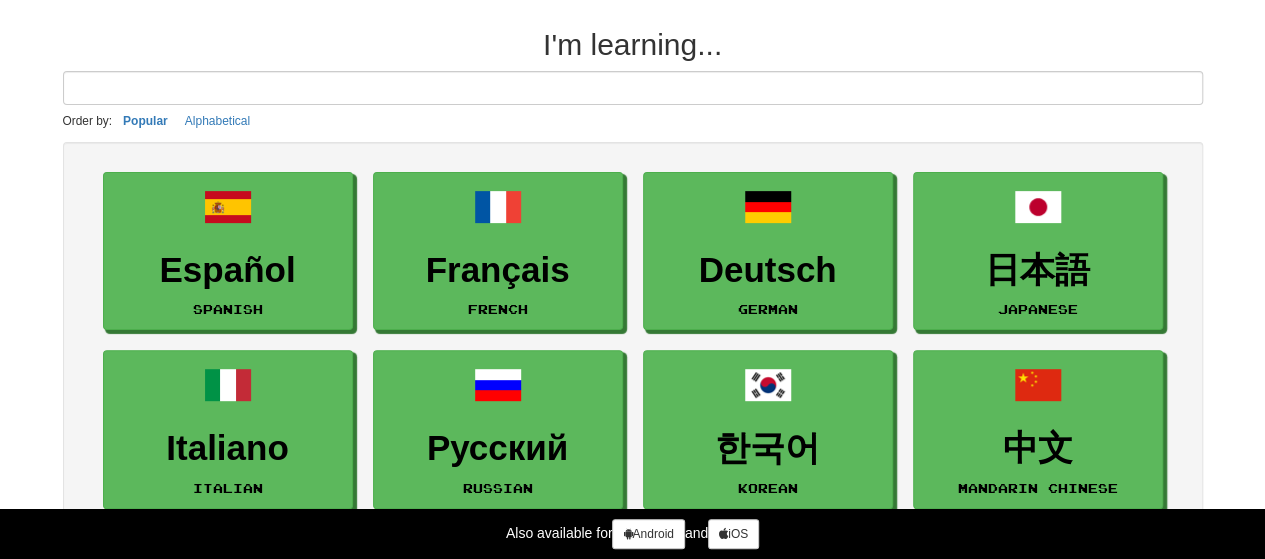 scroll, scrollTop: 100, scrollLeft: 0, axis: vertical 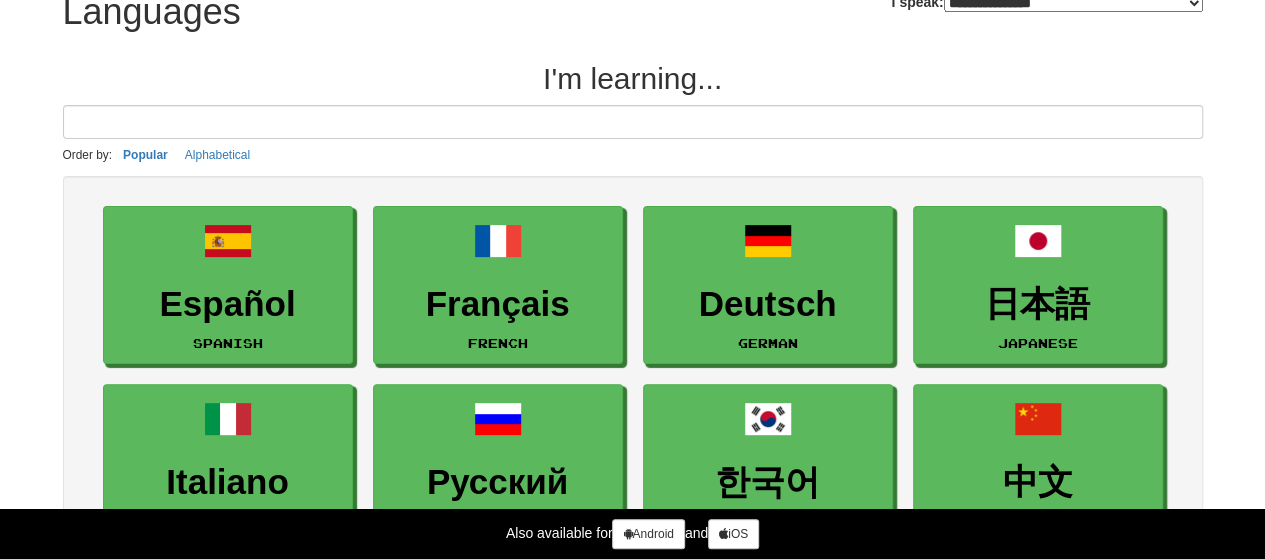 click on "Order by: Popular Alphabetical" at bounding box center [633, 155] 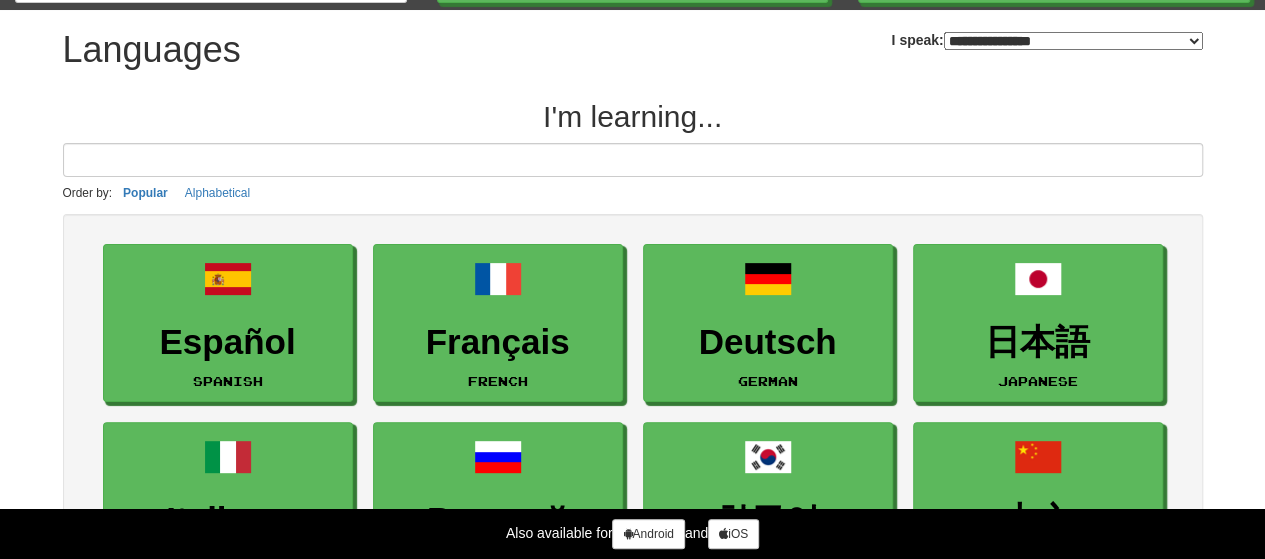scroll, scrollTop: 0, scrollLeft: 0, axis: both 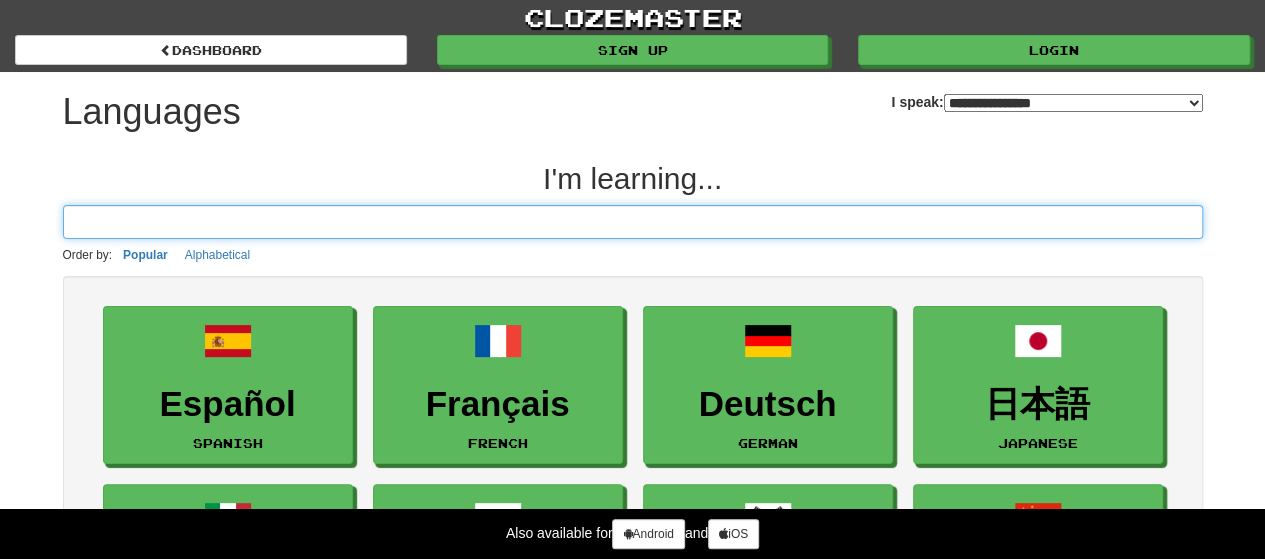 click at bounding box center (633, 222) 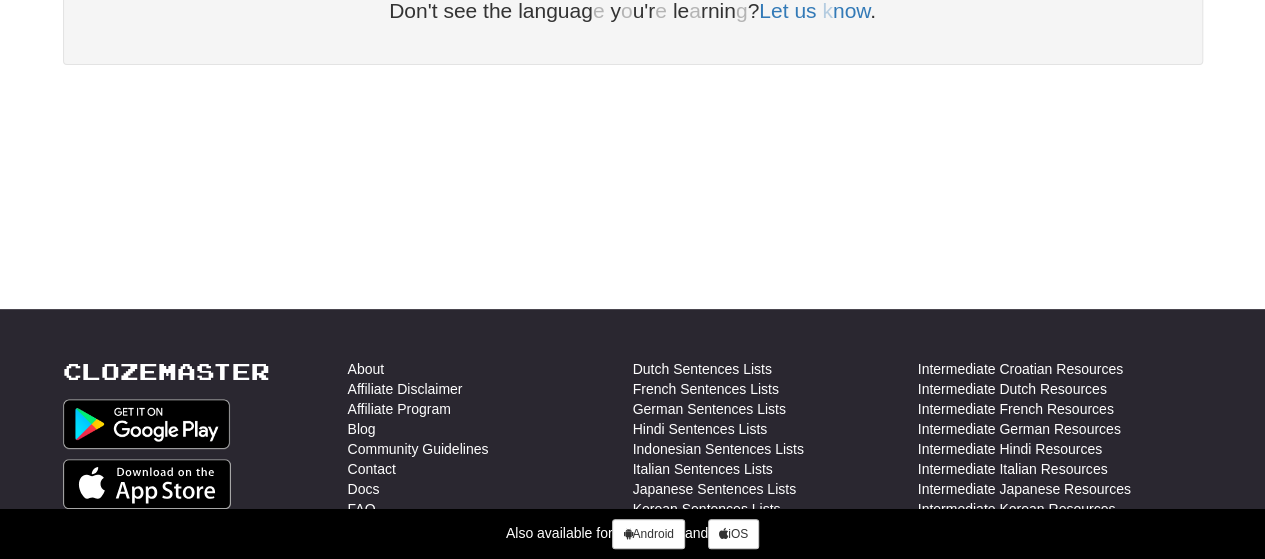 scroll, scrollTop: 0, scrollLeft: 0, axis: both 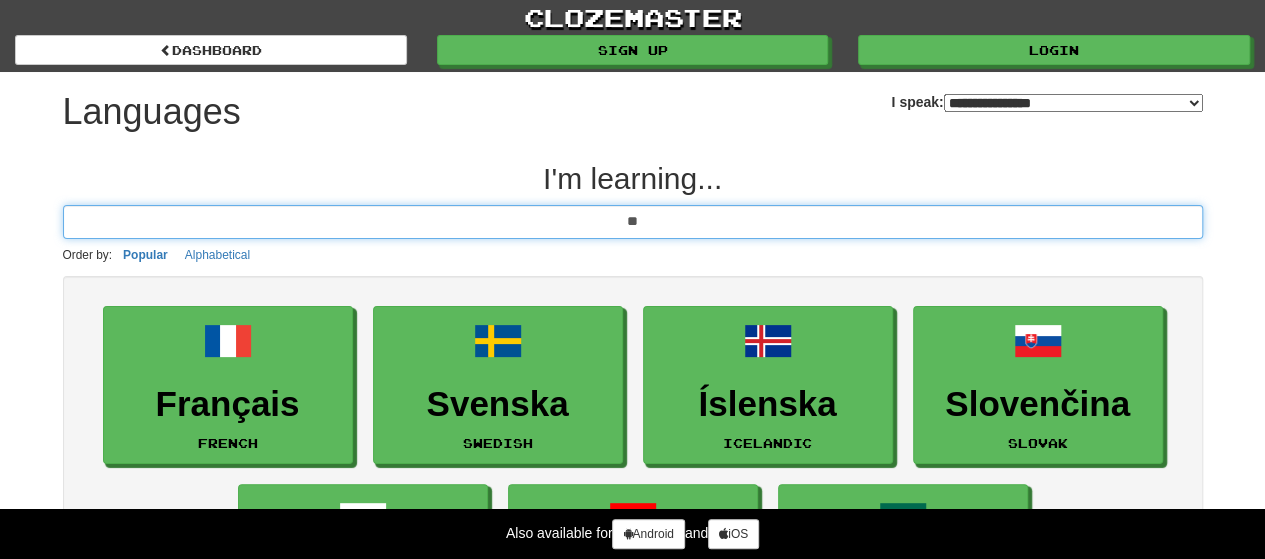 type on "*" 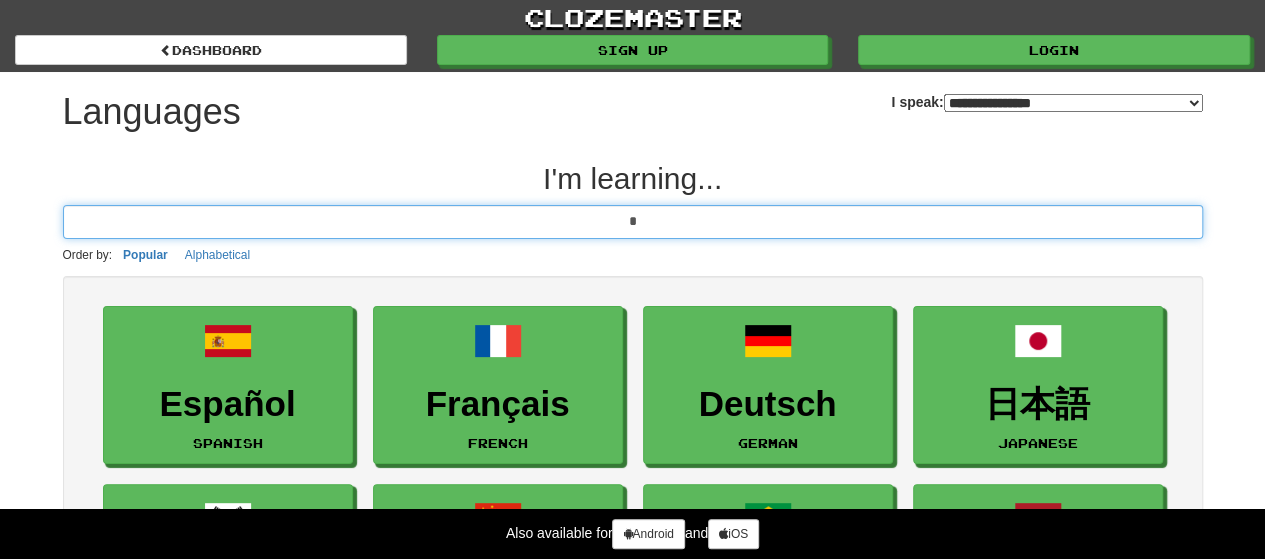 type 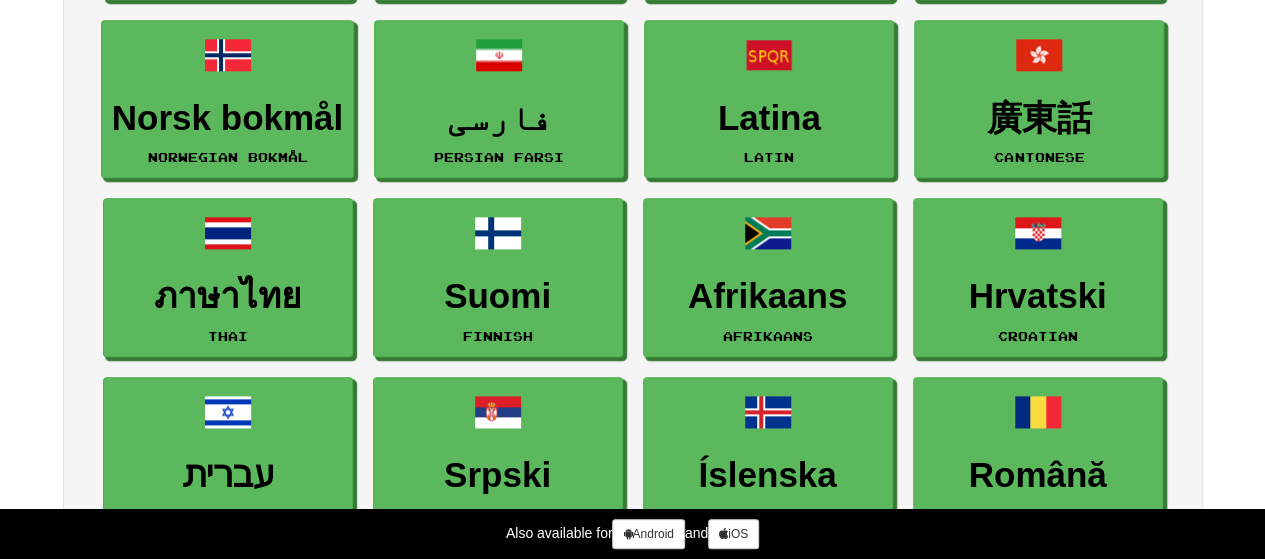 scroll, scrollTop: 0, scrollLeft: 0, axis: both 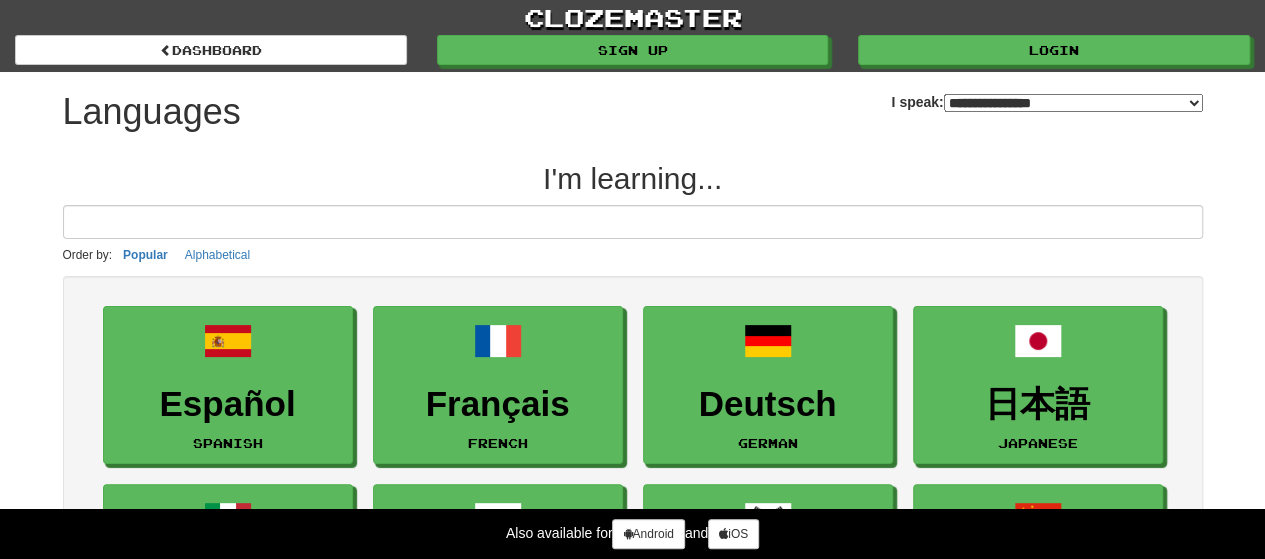 click on "**********" at bounding box center [1073, 103] 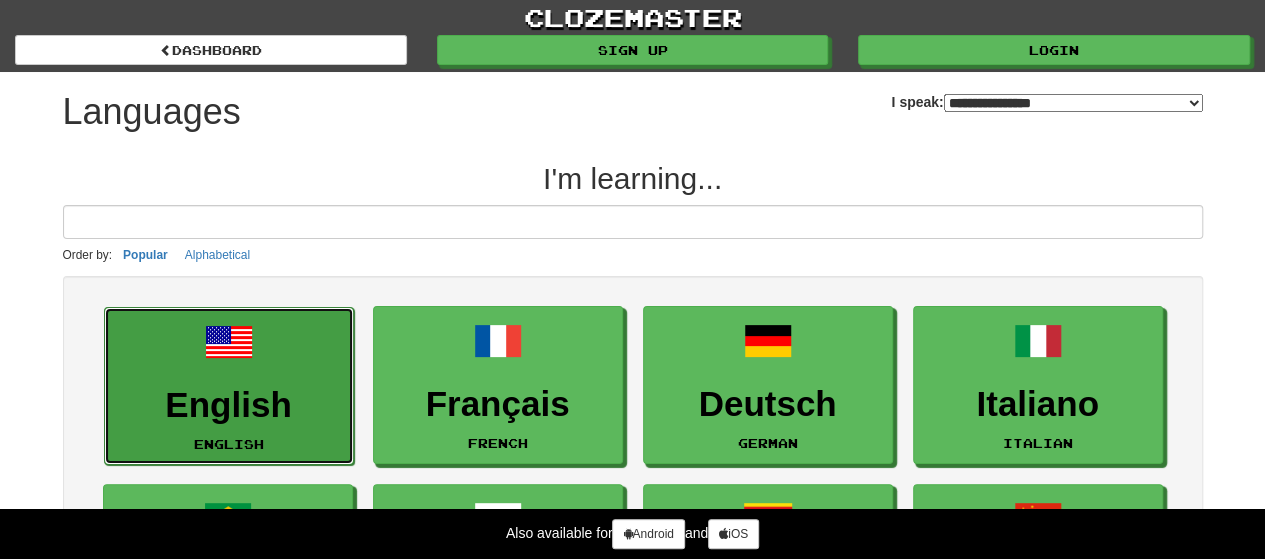 click on "English" at bounding box center [229, 405] 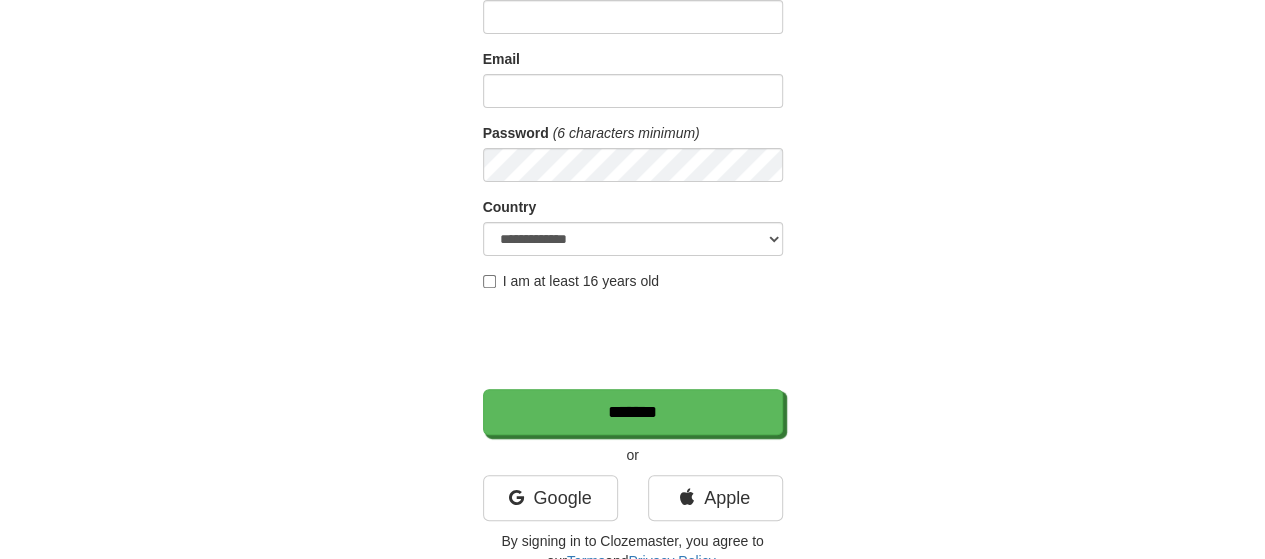 scroll, scrollTop: 0, scrollLeft: 0, axis: both 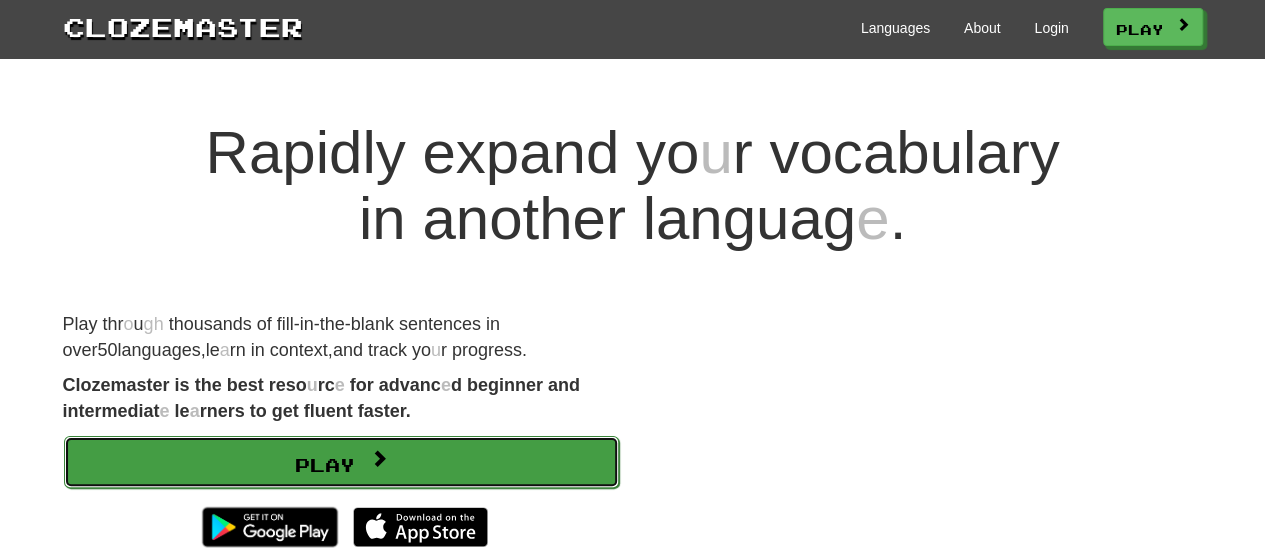 click on "Play" at bounding box center [341, 462] 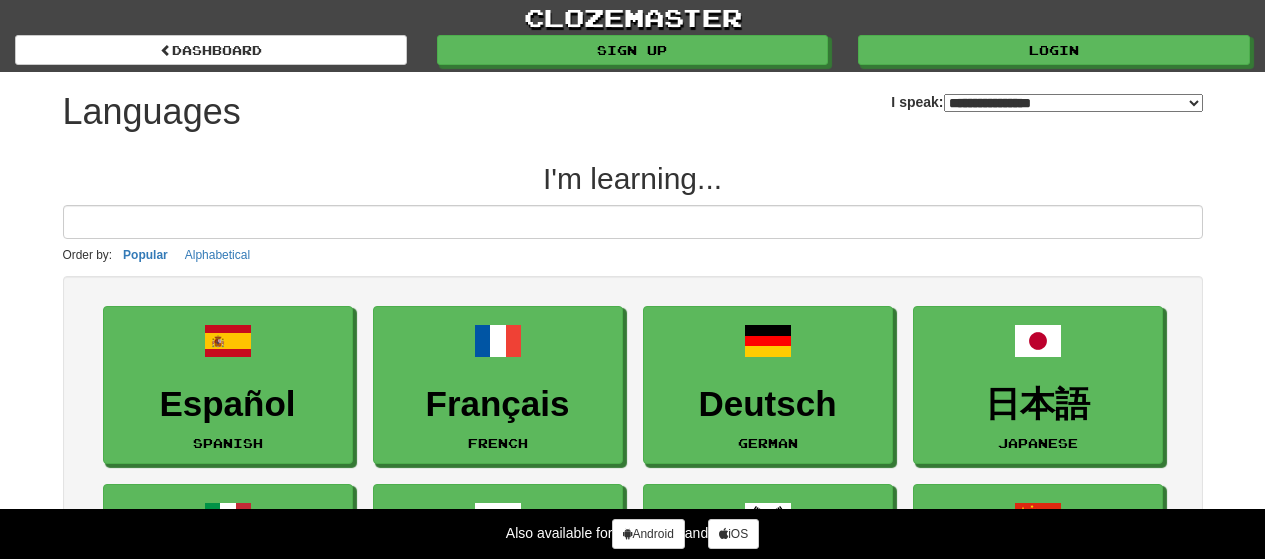 scroll, scrollTop: 0, scrollLeft: 0, axis: both 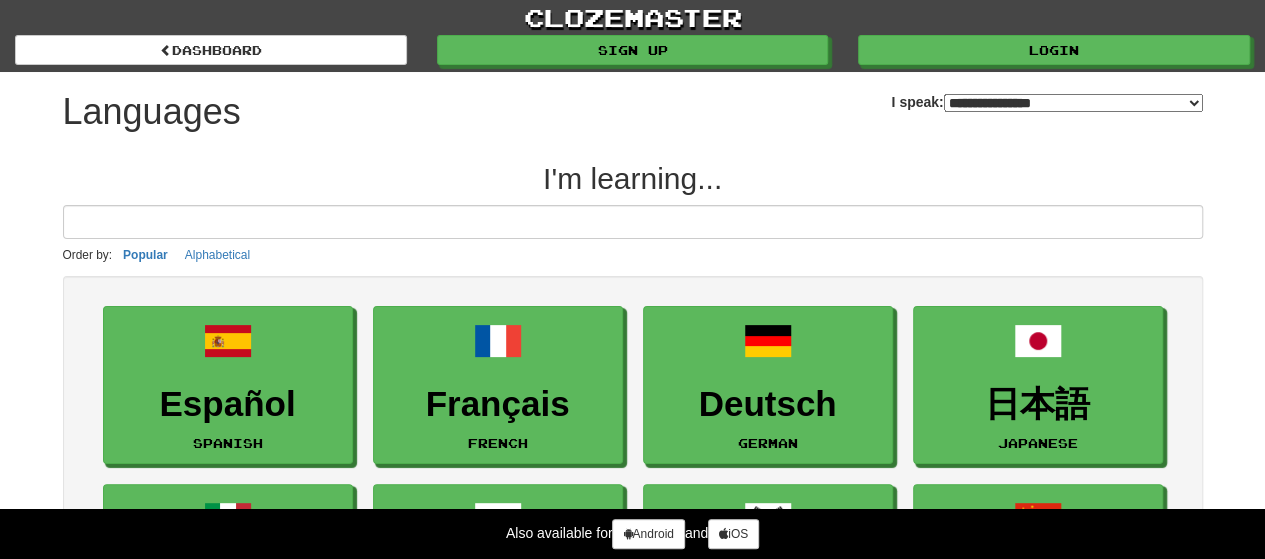 click on "**********" at bounding box center (1073, 103) 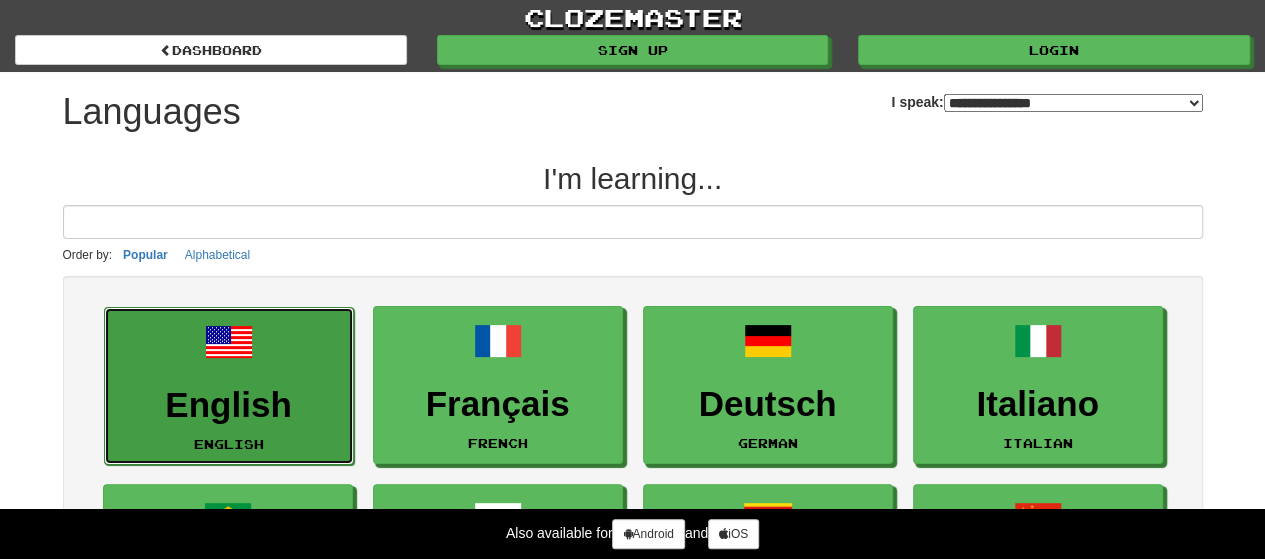 click on "English" at bounding box center [229, 405] 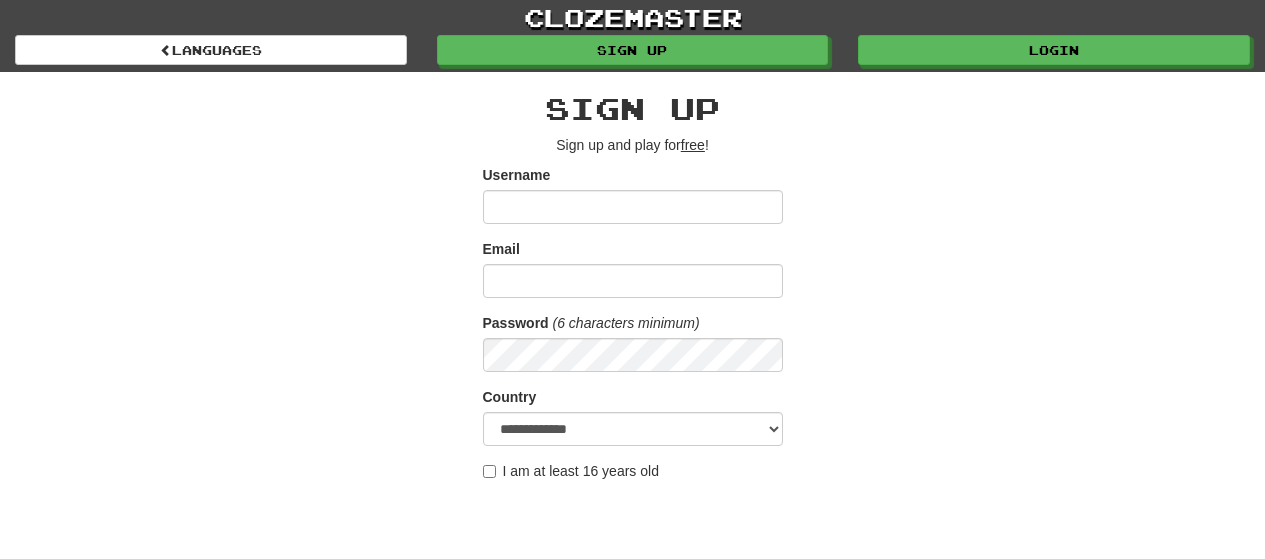 scroll, scrollTop: 0, scrollLeft: 0, axis: both 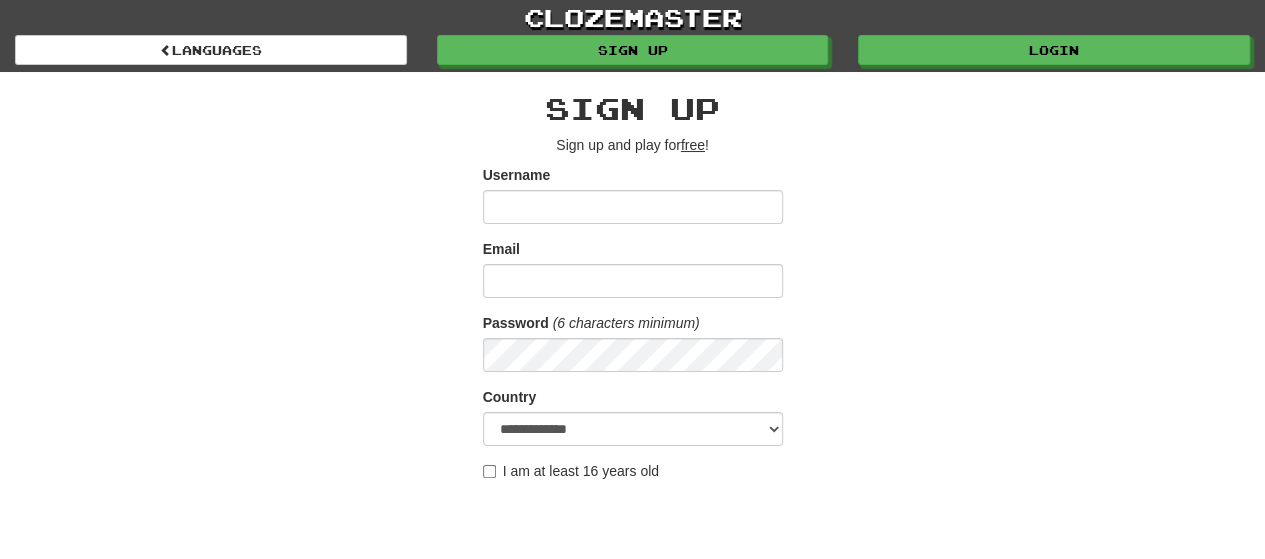 click on "Username" at bounding box center [633, 207] 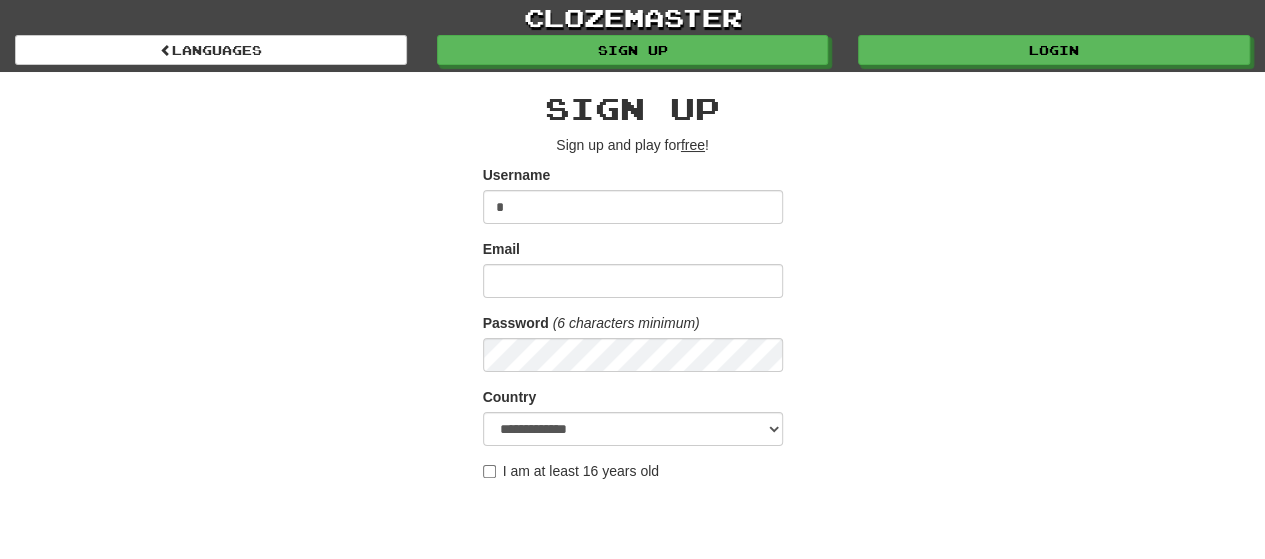 type on "*" 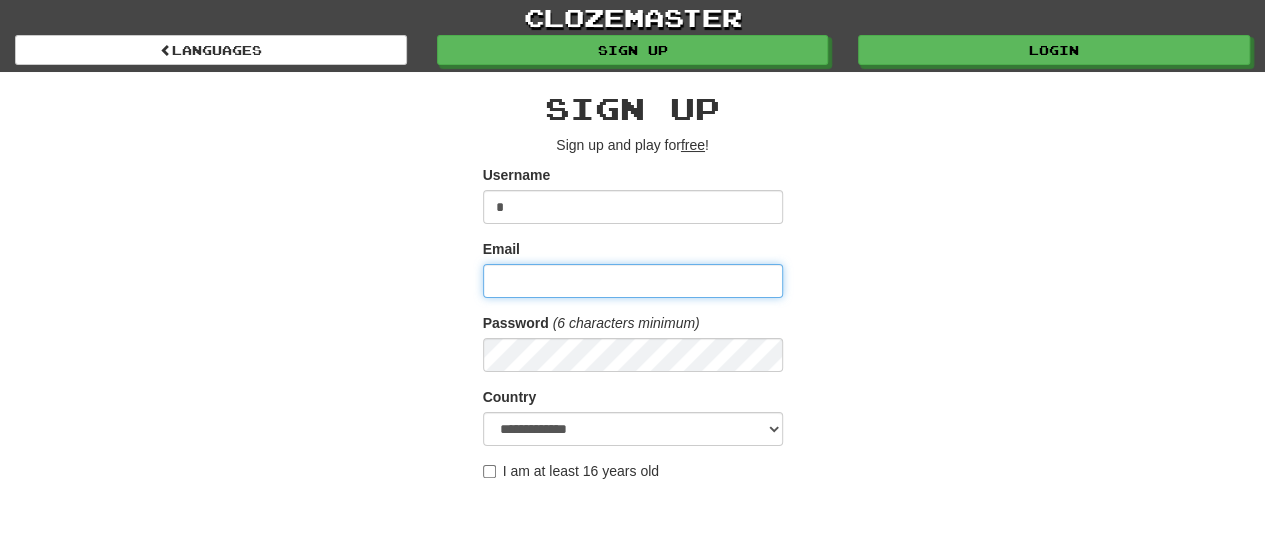 click on "Email" at bounding box center (633, 281) 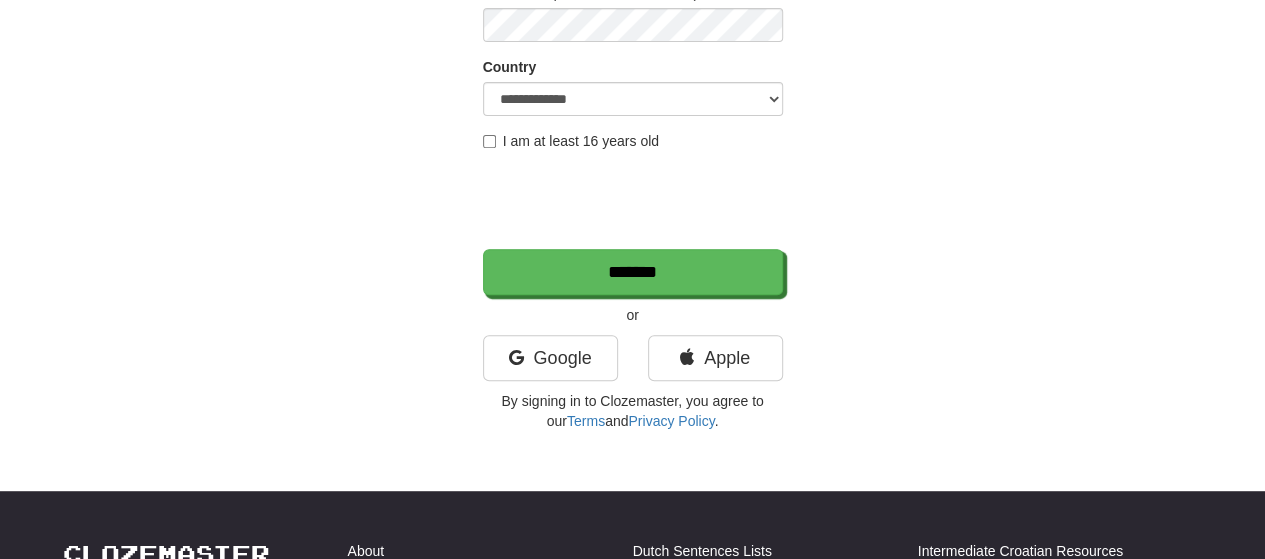 scroll, scrollTop: 200, scrollLeft: 0, axis: vertical 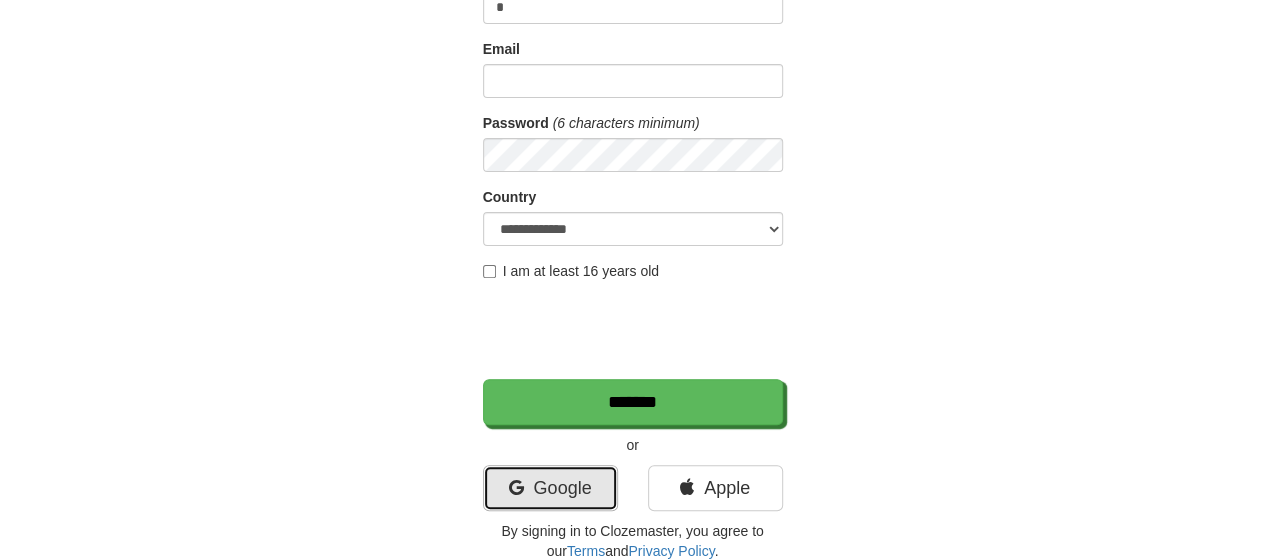 click on "Google" at bounding box center [550, 488] 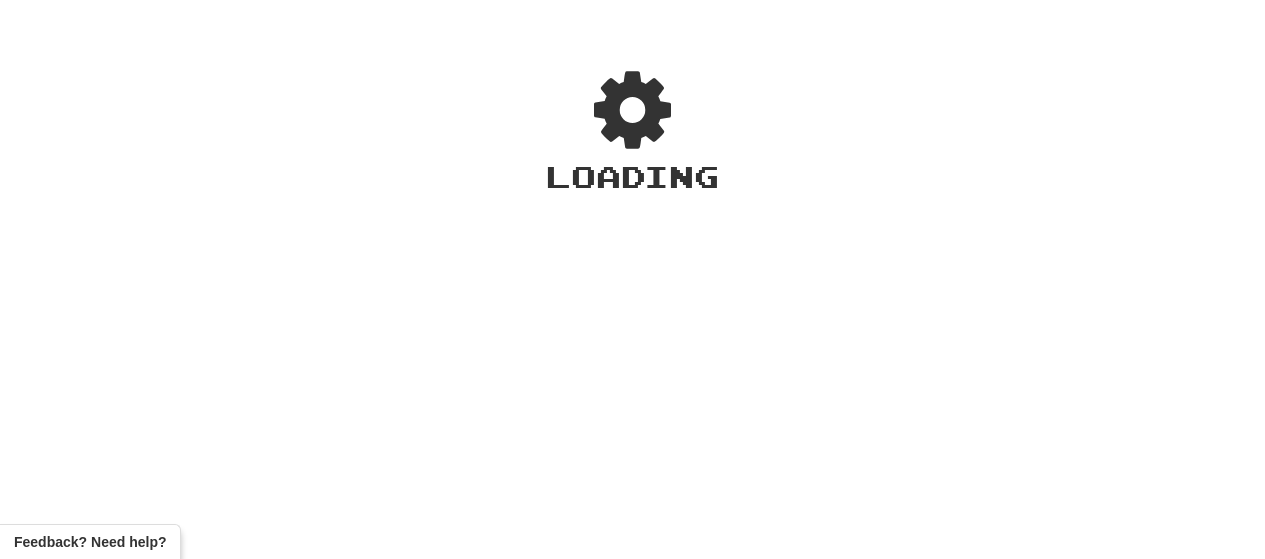 scroll, scrollTop: 0, scrollLeft: 0, axis: both 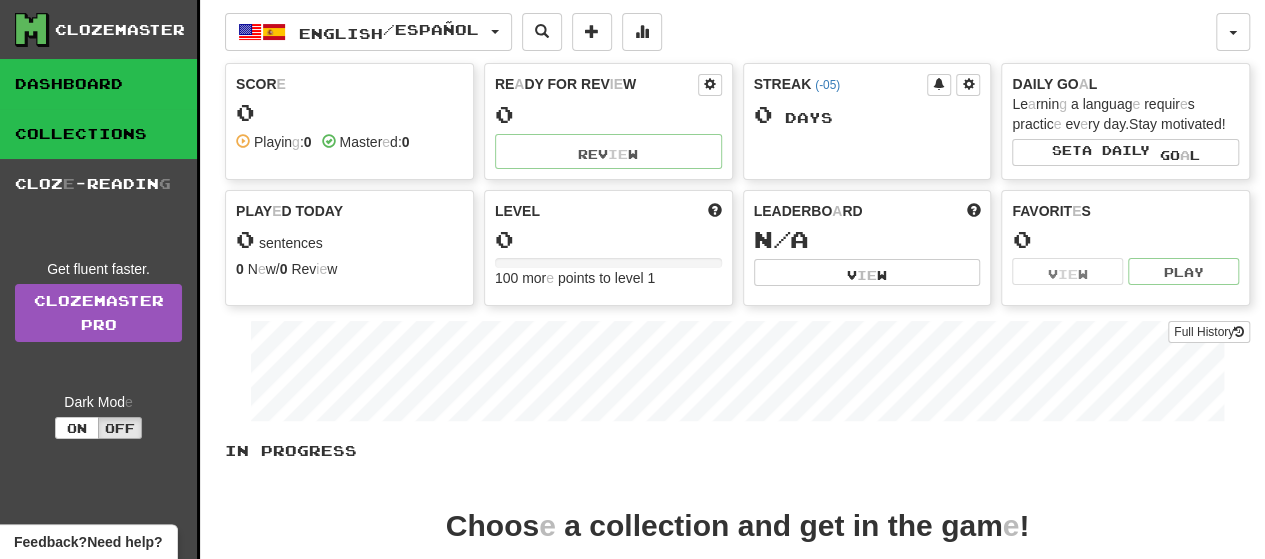 click on "Collections" at bounding box center (98, 134) 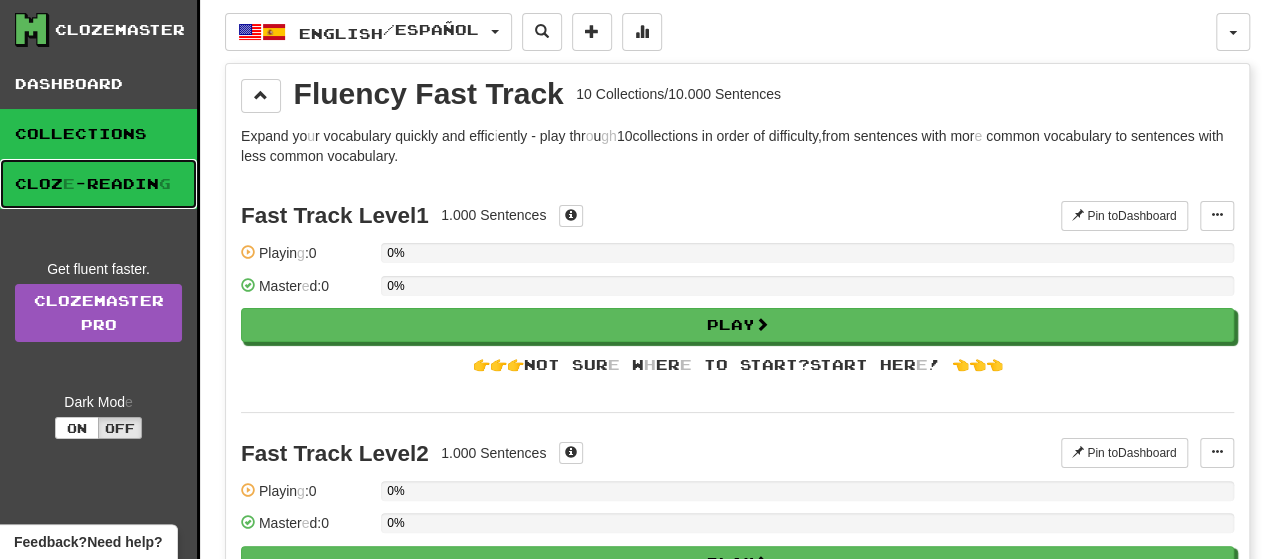 click on "Cloz e -Readin g" at bounding box center [98, 184] 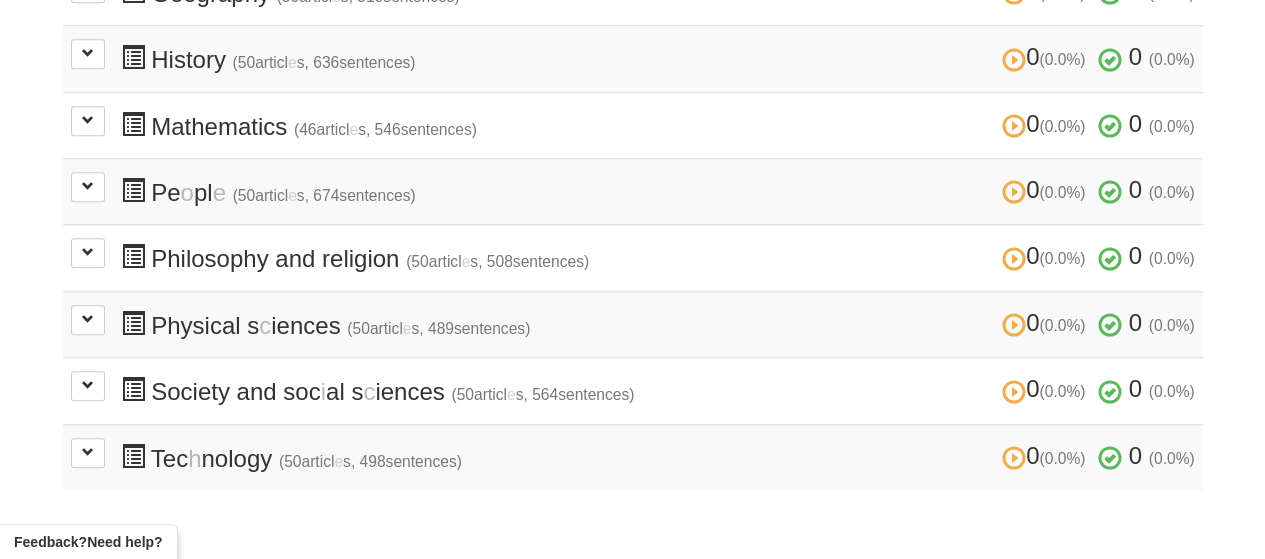 scroll, scrollTop: 800, scrollLeft: 0, axis: vertical 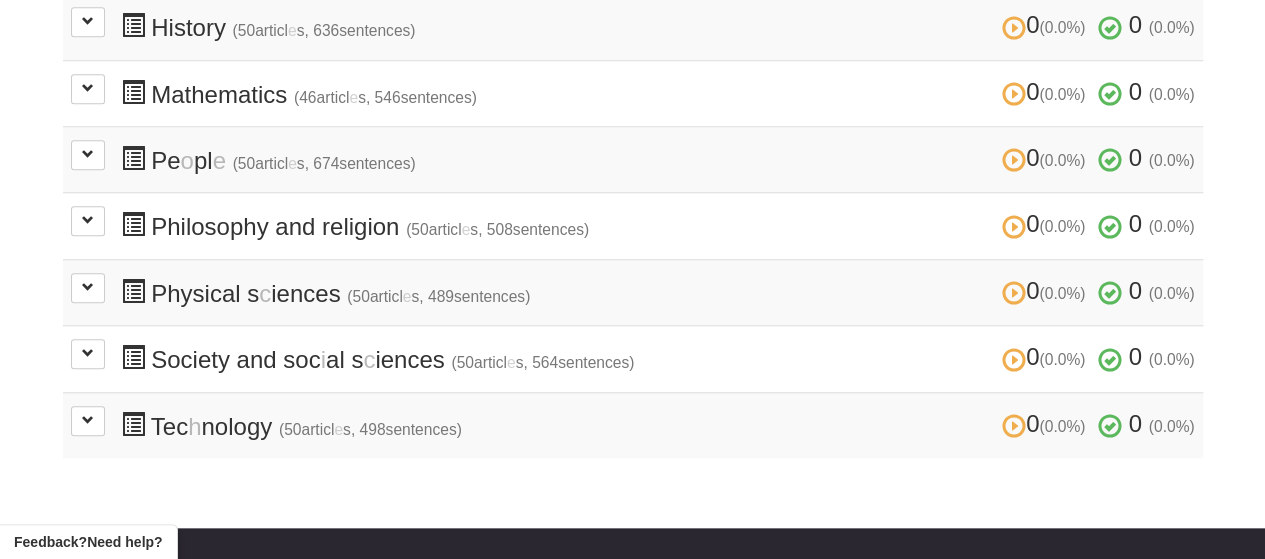 click on "0
(0.0%)
0
(0.0%)
Tec h nology
(50  articl e s , 498  sentences )
0
(0.0%)
0
(0.0%)" at bounding box center (658, 425) 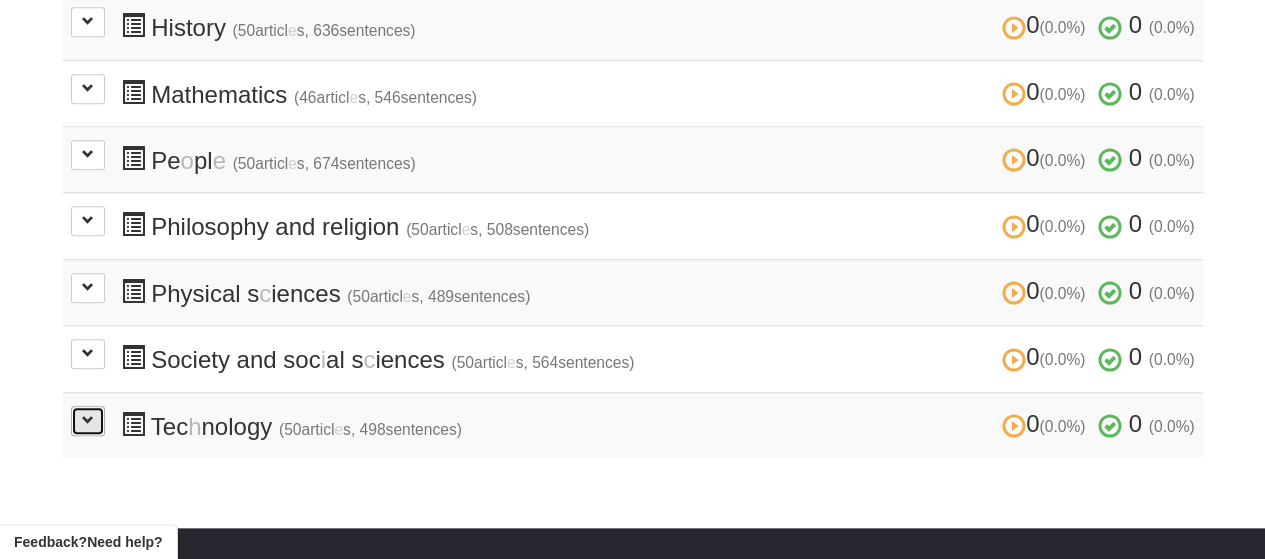 click at bounding box center [88, 420] 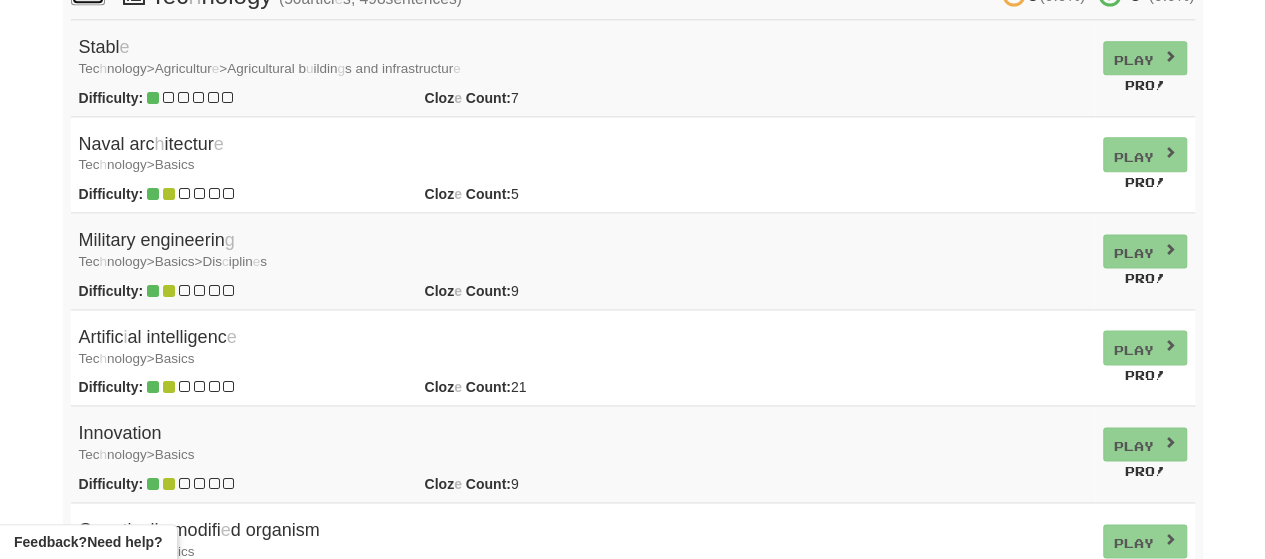 scroll, scrollTop: 1200, scrollLeft: 0, axis: vertical 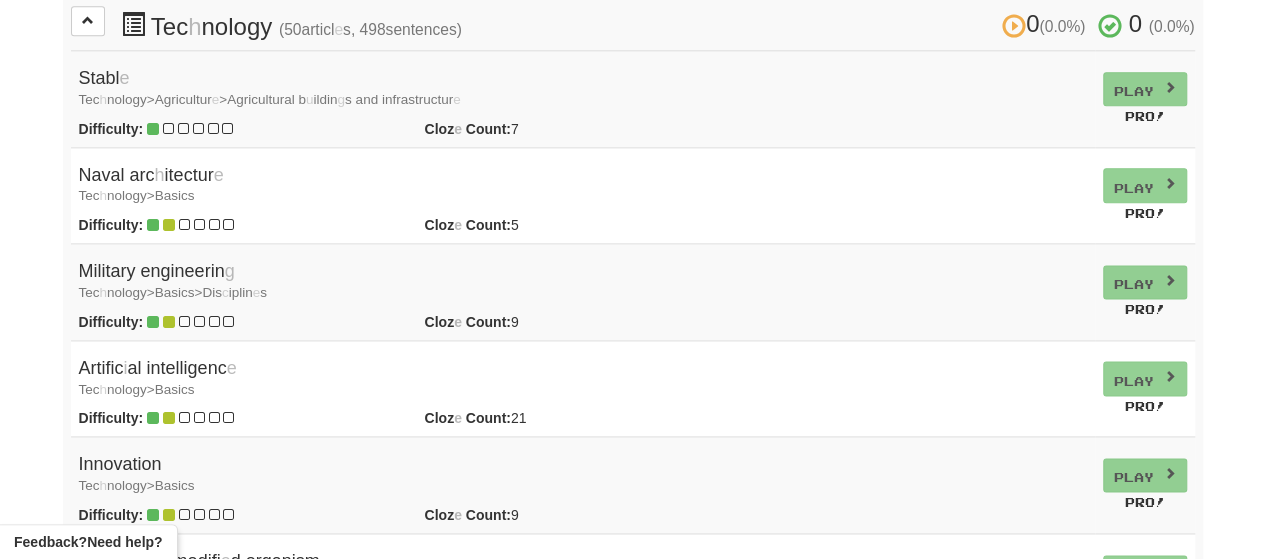click on "Play
Pro !" at bounding box center [1145, 388] 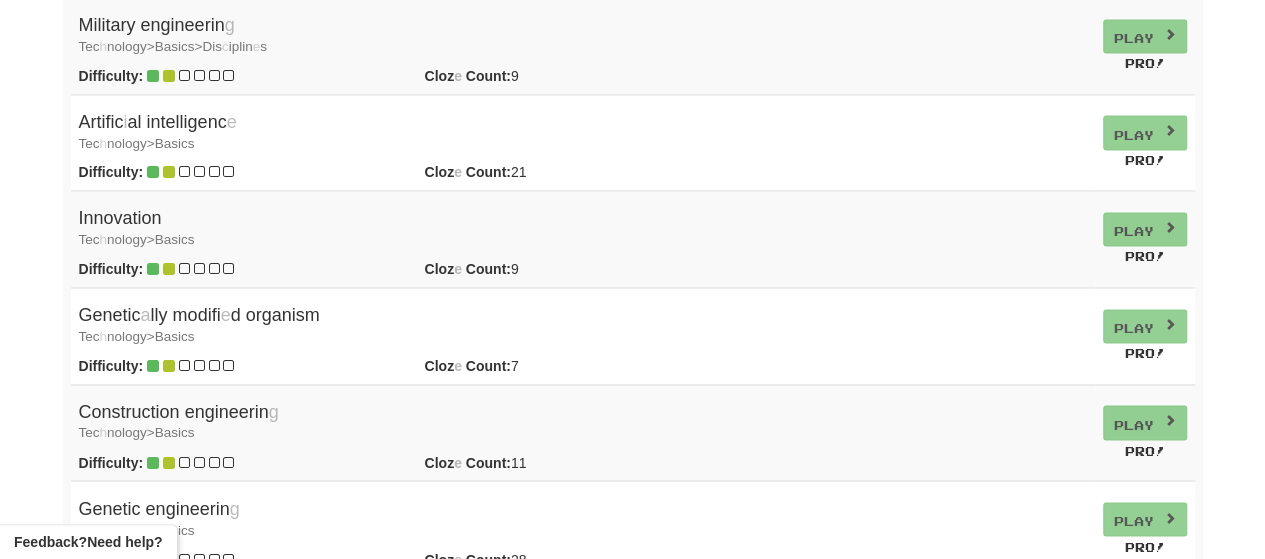 scroll, scrollTop: 1400, scrollLeft: 0, axis: vertical 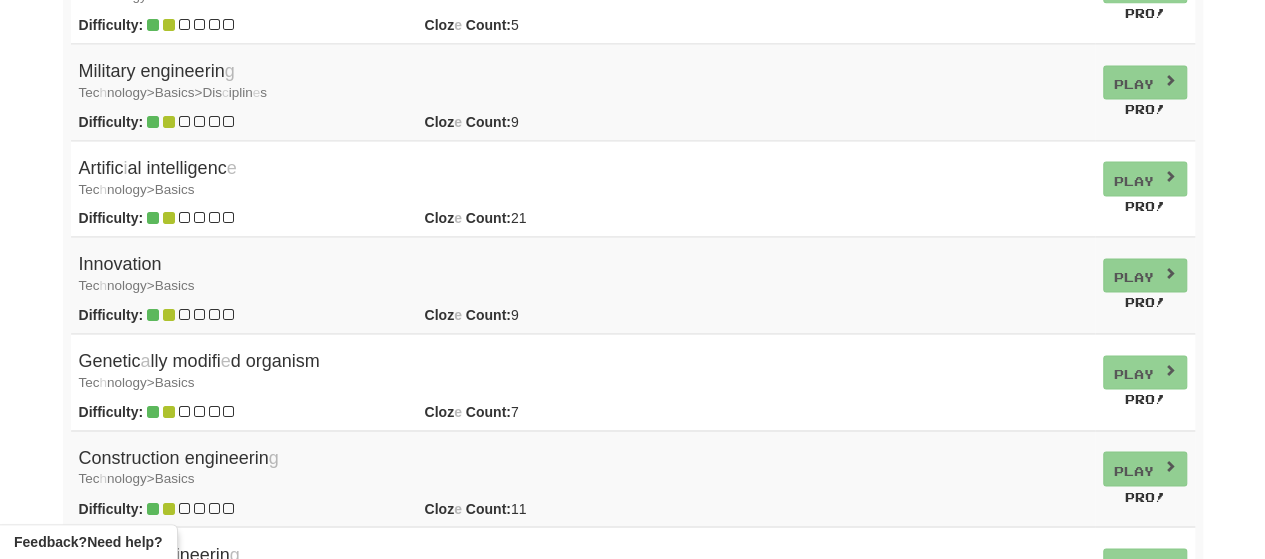 click on "Play
Pro !" at bounding box center [1145, 285] 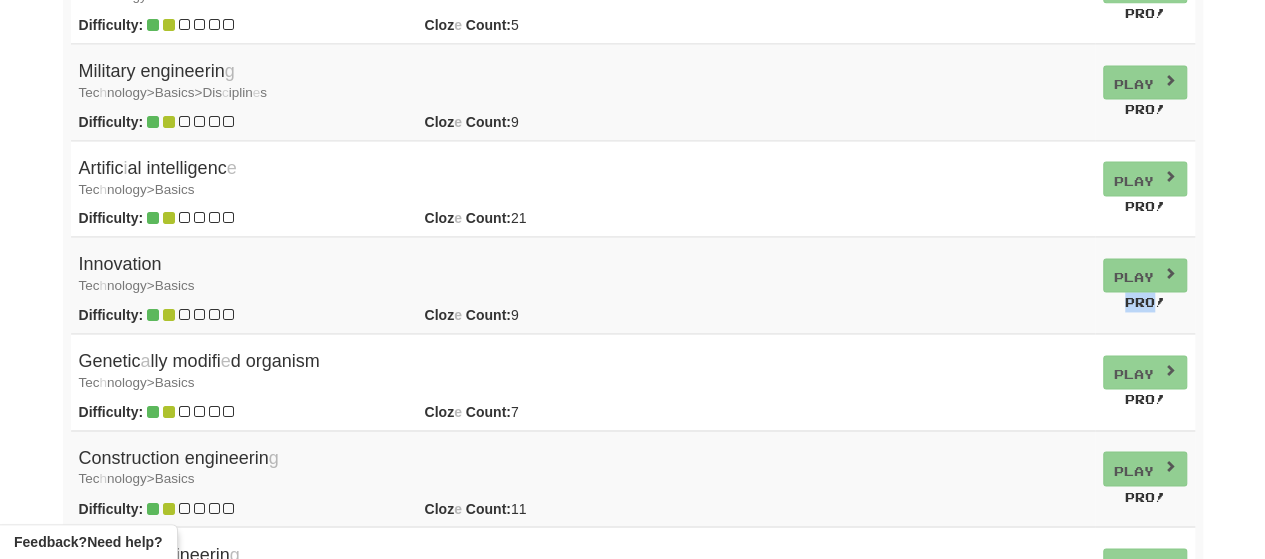 click on "Play
Pro !" at bounding box center (1145, 285) 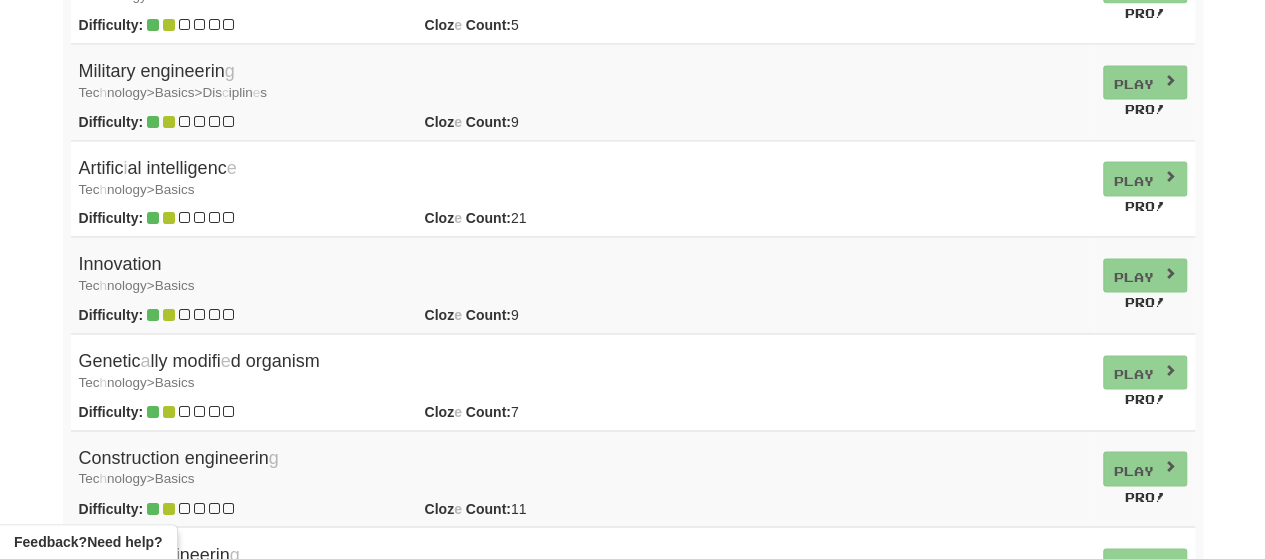 click on "Play
Pro !" at bounding box center [1145, 285] 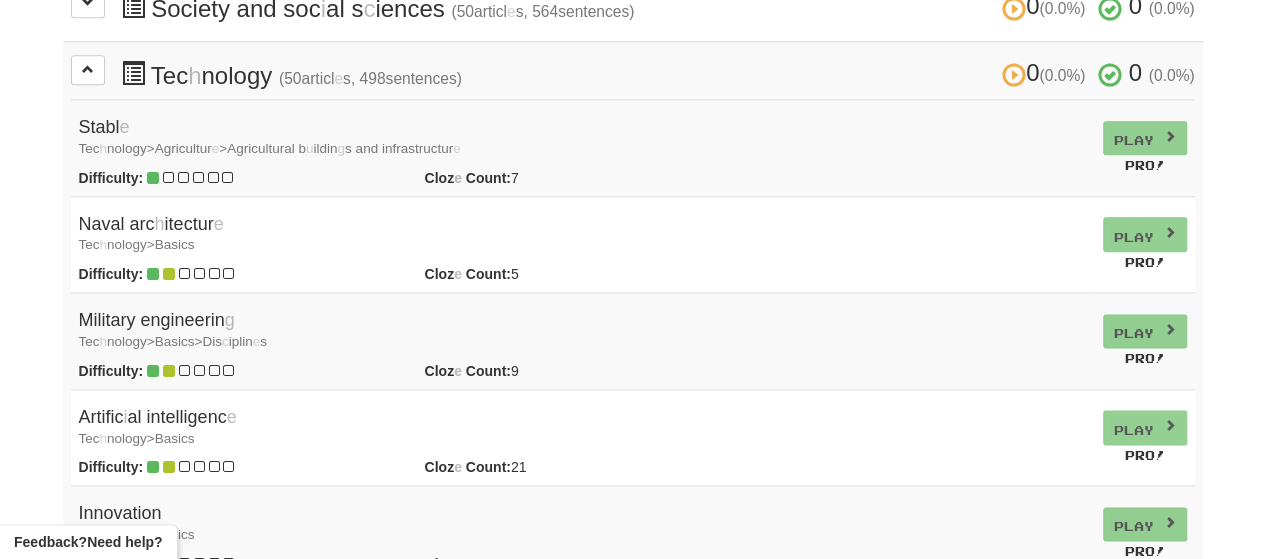 scroll, scrollTop: 1154, scrollLeft: 0, axis: vertical 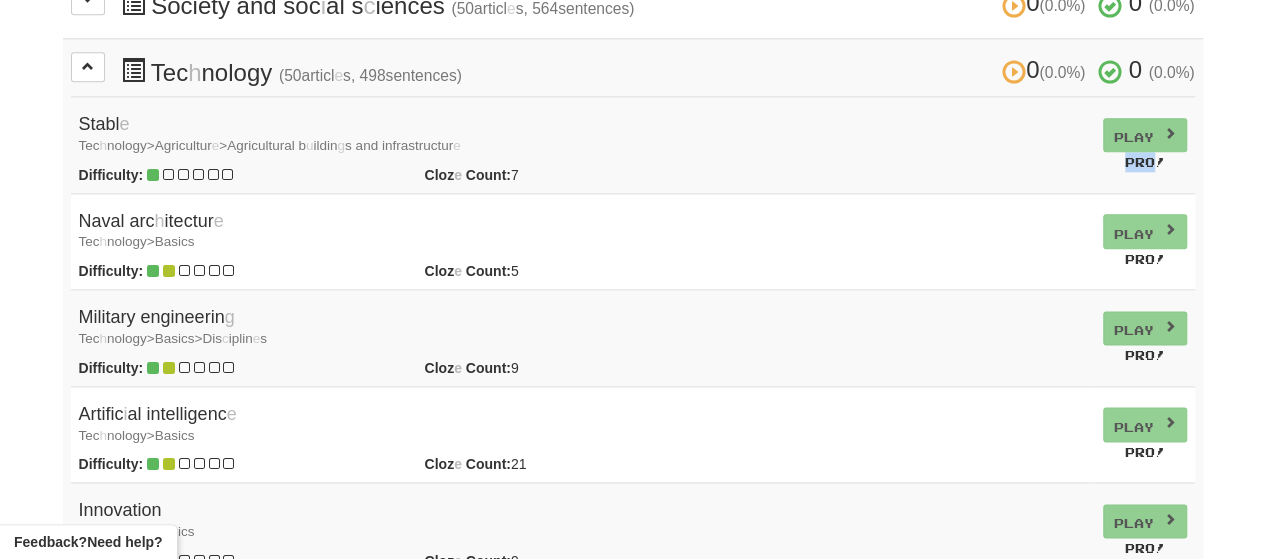 click on "0
(0.0%)
0
(0.0%)
Tec h nology
(50  articl e s , 498  sentences )
0
(0.0%)
0
(0.0%)
Stabl e
Tec h nology  >  Agricultur e  >  Agricultural   b u ildin g s   and   infrastructur e
Difficulty :
Cloz e   Count :
7
Play
Play
Pro !
Naval   arc h itectur e
Tec h nology  >  Basics
Difficulty :
Cloz e   Count :
5
Play
Play
Pro !
Military   engineerin g
Tec h nology  >  Basics  >  Dis c iplin e s
Difficulty :
Cloz e   Count :
9
Play
Play
Pro !
Artific i al   intelligenc e
Tec h nology  >  Basics
Difficulty :
Cloz e   Count :
21
Play
Play
Pro !
Innovation
Tec h nology  >  Basics
Difficulty :
Cloz" at bounding box center (633, 2496) 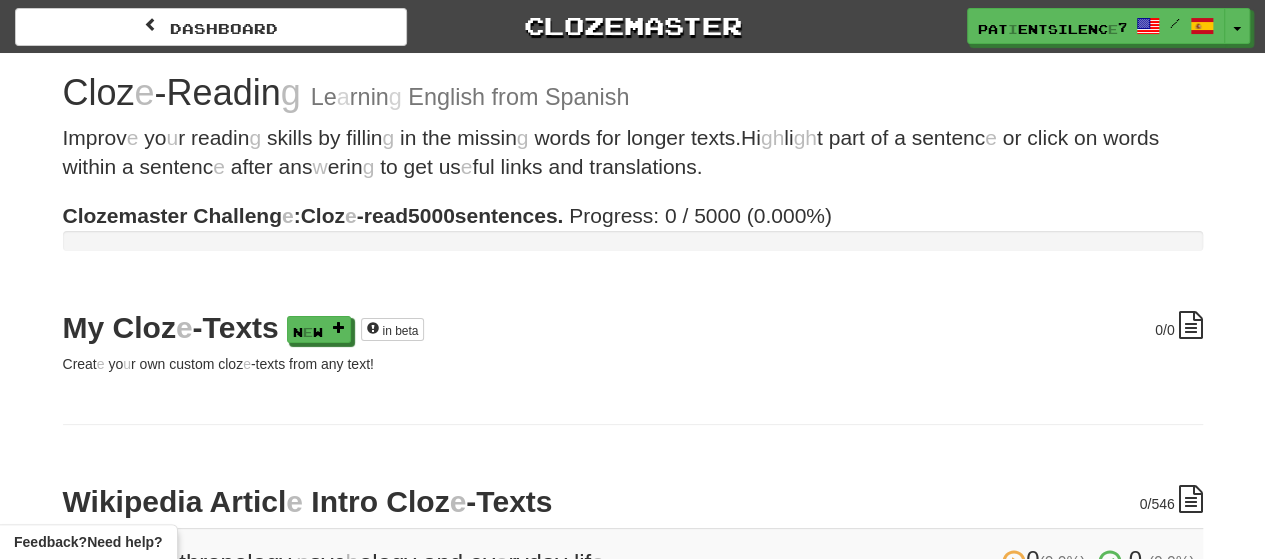 scroll, scrollTop: 500, scrollLeft: 0, axis: vertical 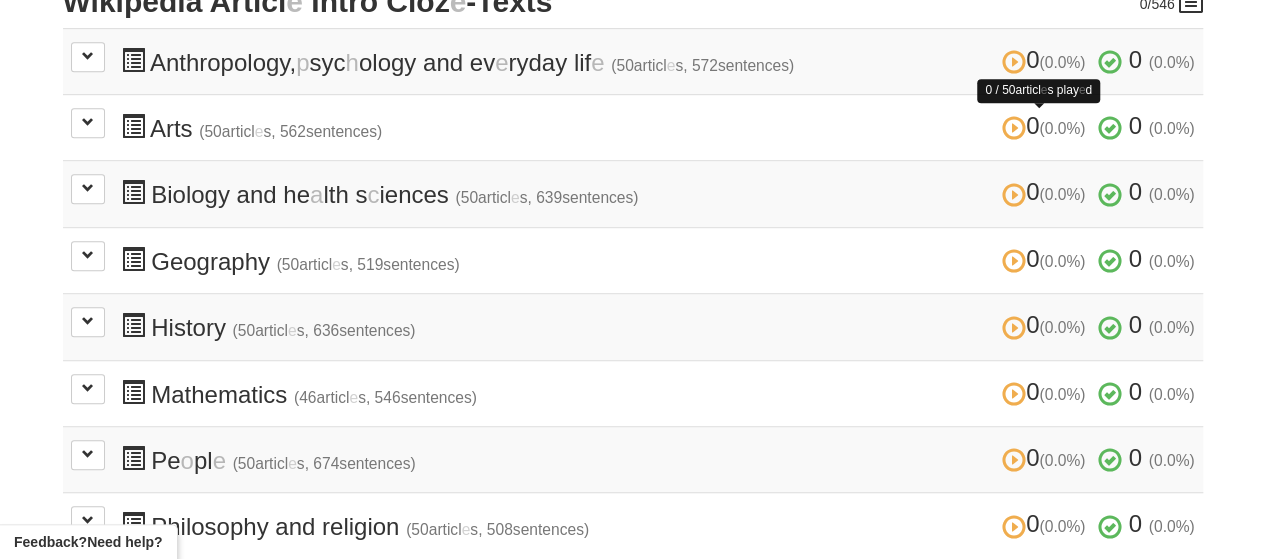 click at bounding box center [1014, 128] 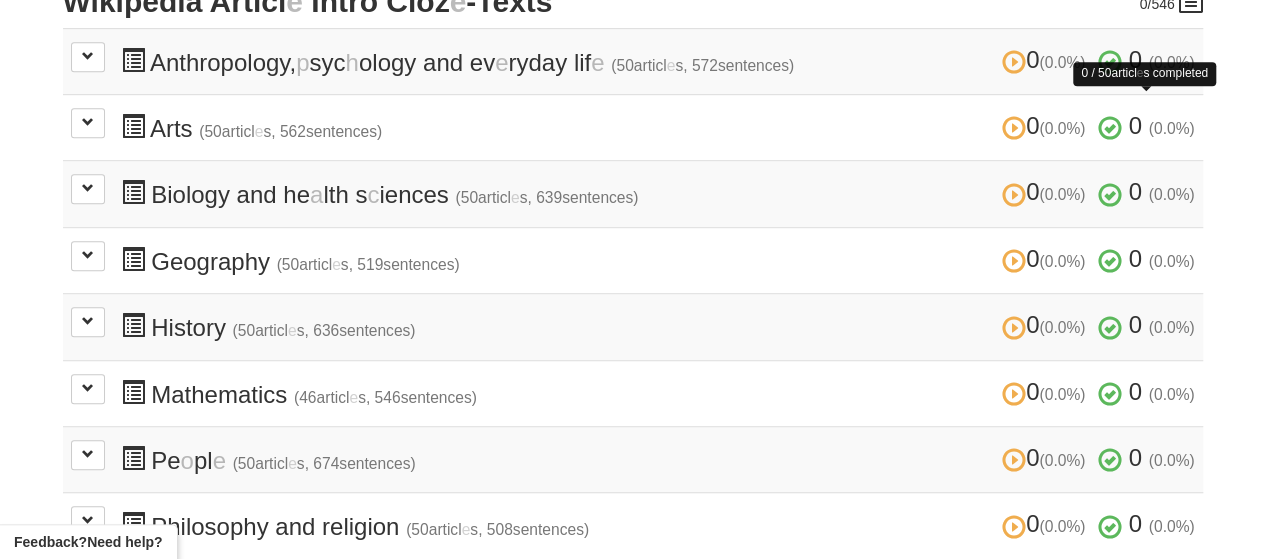 click at bounding box center [1110, 128] 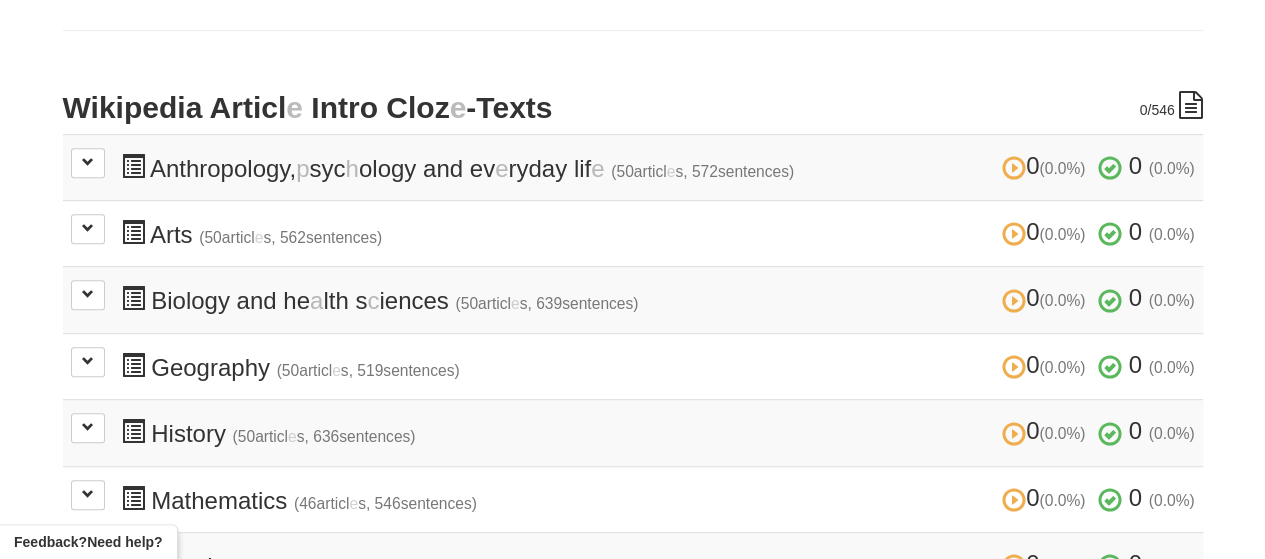 scroll, scrollTop: 0, scrollLeft: 0, axis: both 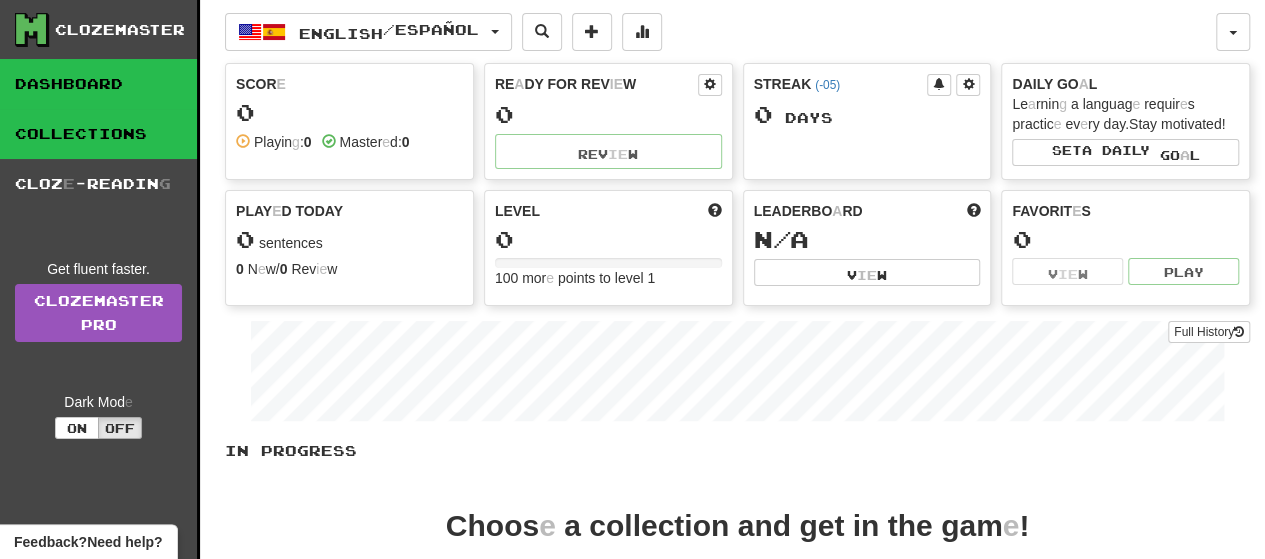 click on "Collections" at bounding box center (81, 133) 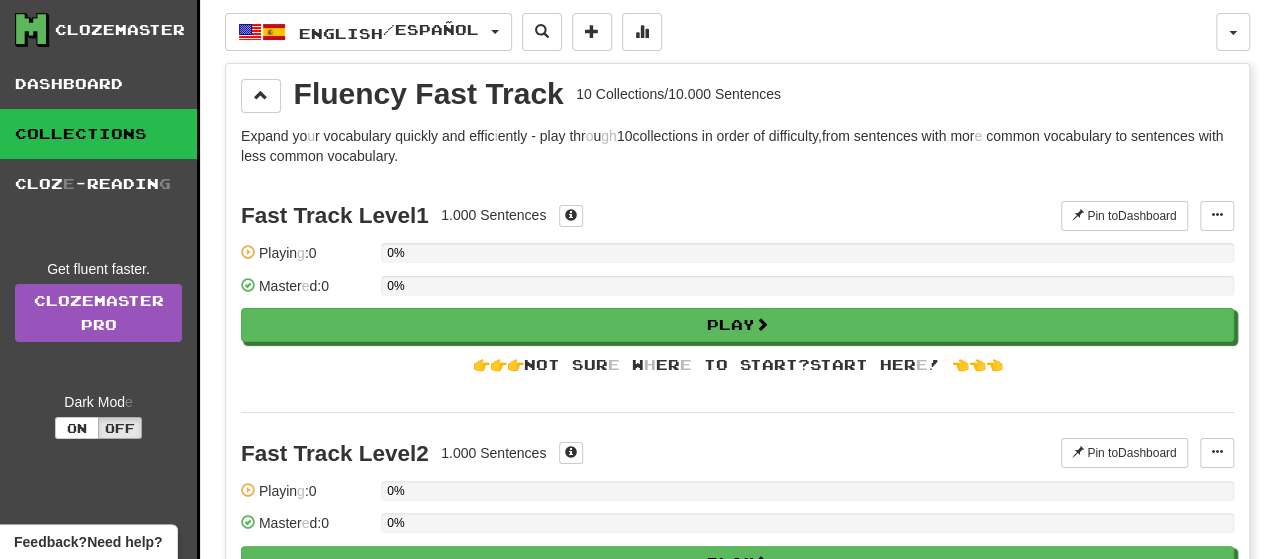 click on "English  /  Español English  /  Español Streak :  0   Rev ie w :  0 Points   today :  0   Languag e   Pa i rin g" at bounding box center [720, 32] 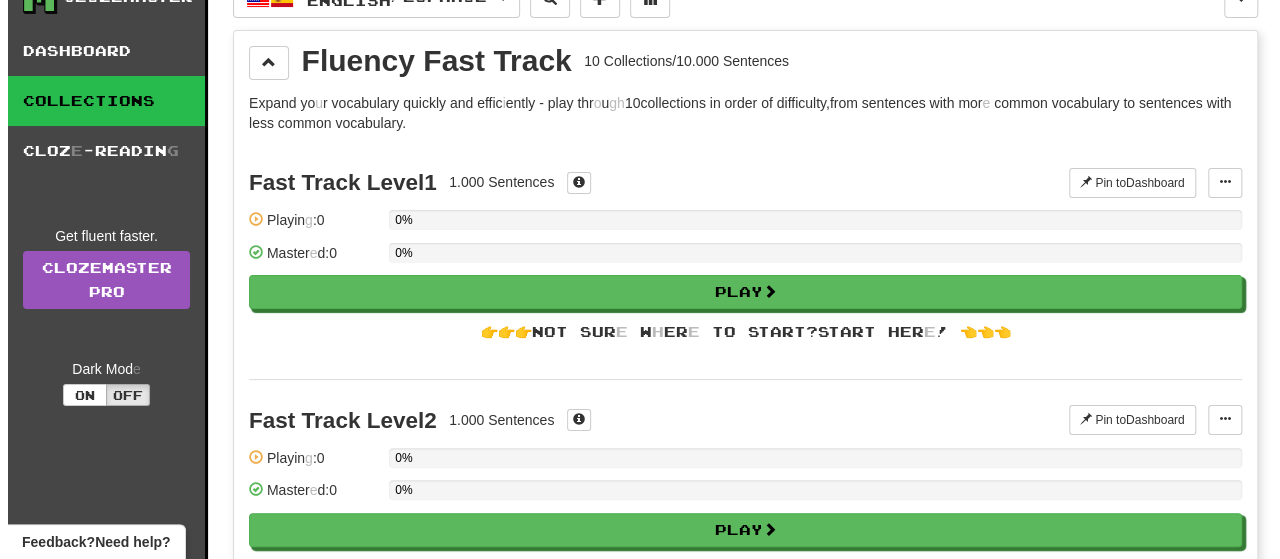 scroll, scrollTop: 31, scrollLeft: 0, axis: vertical 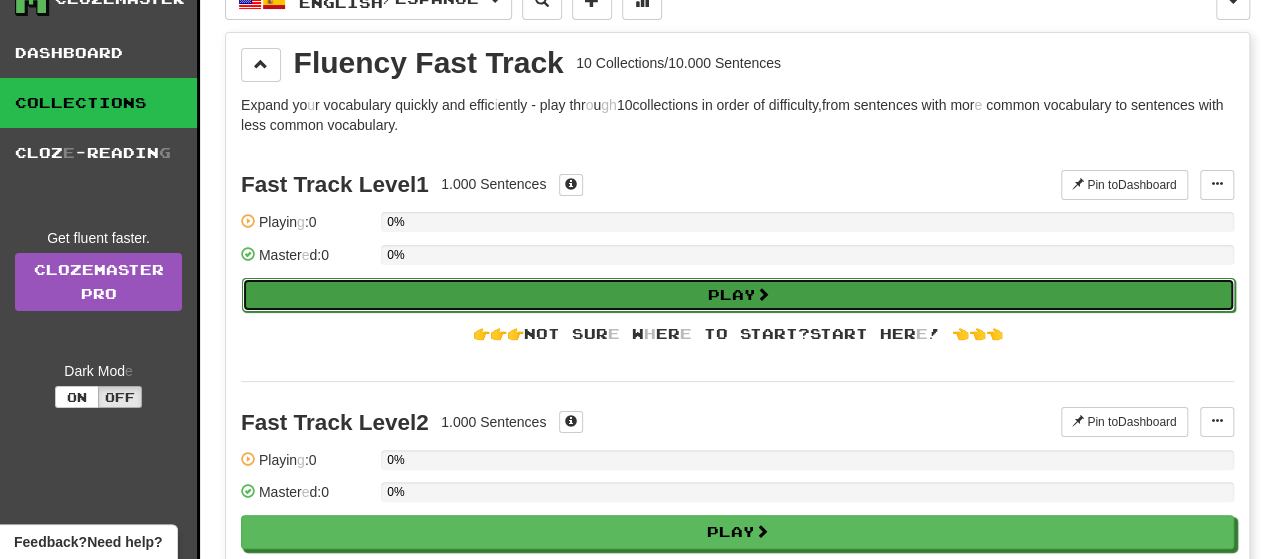 click on "Play" at bounding box center (738, 295) 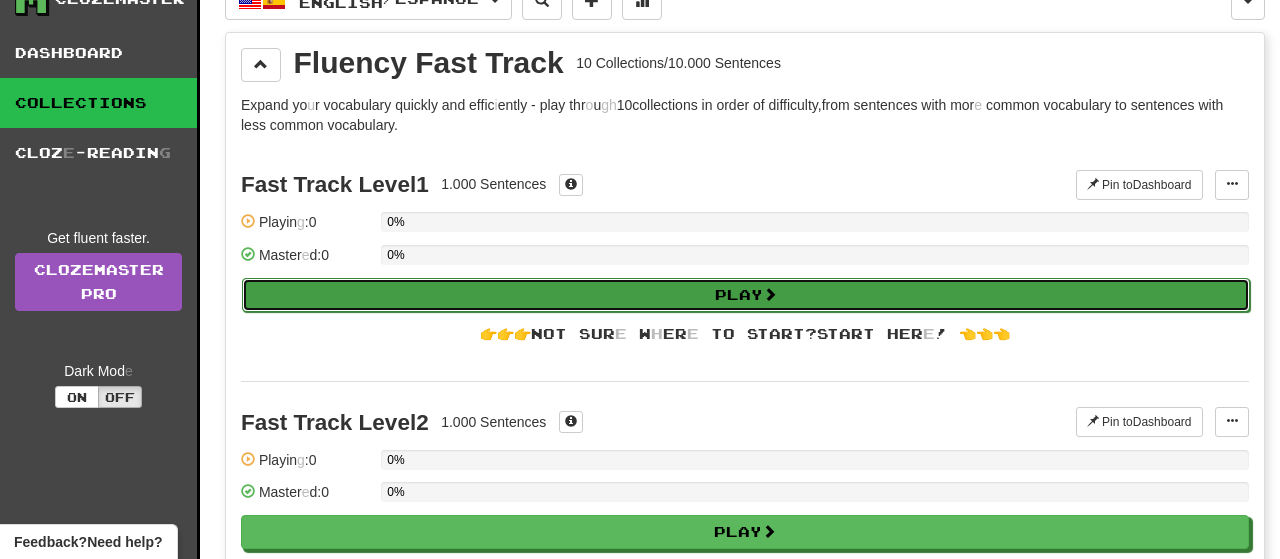 select on "**" 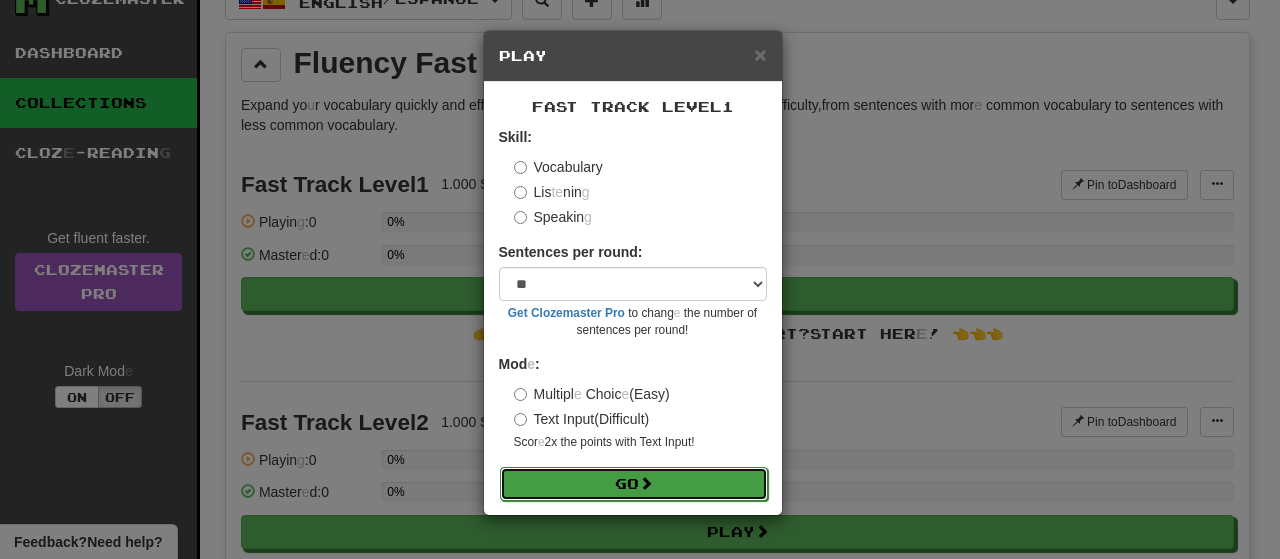 click on "Go" at bounding box center [634, 484] 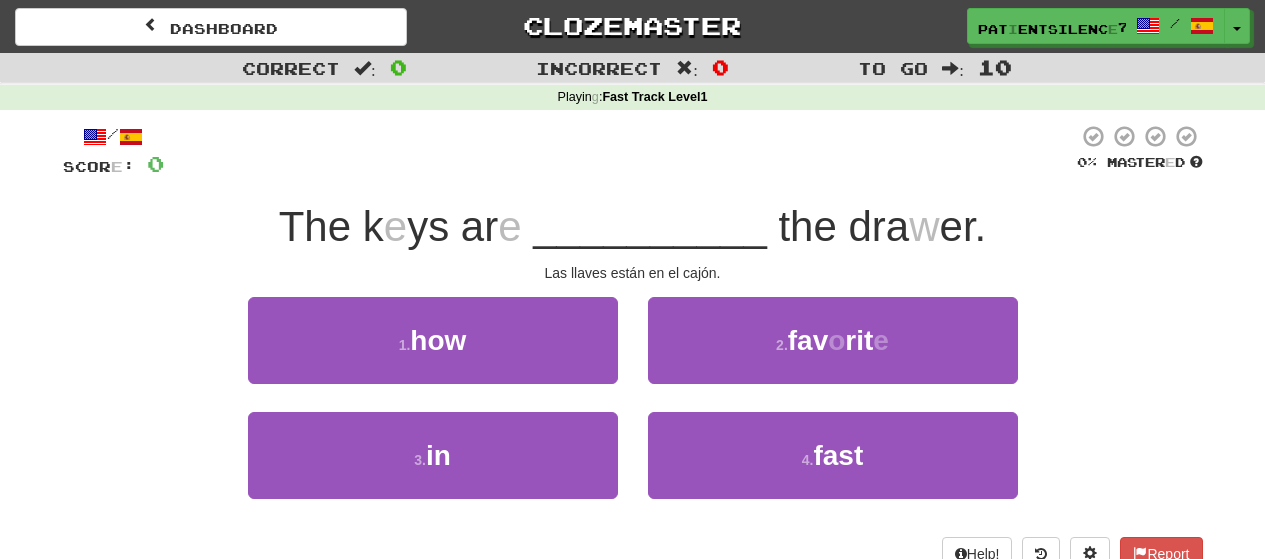 scroll, scrollTop: 0, scrollLeft: 0, axis: both 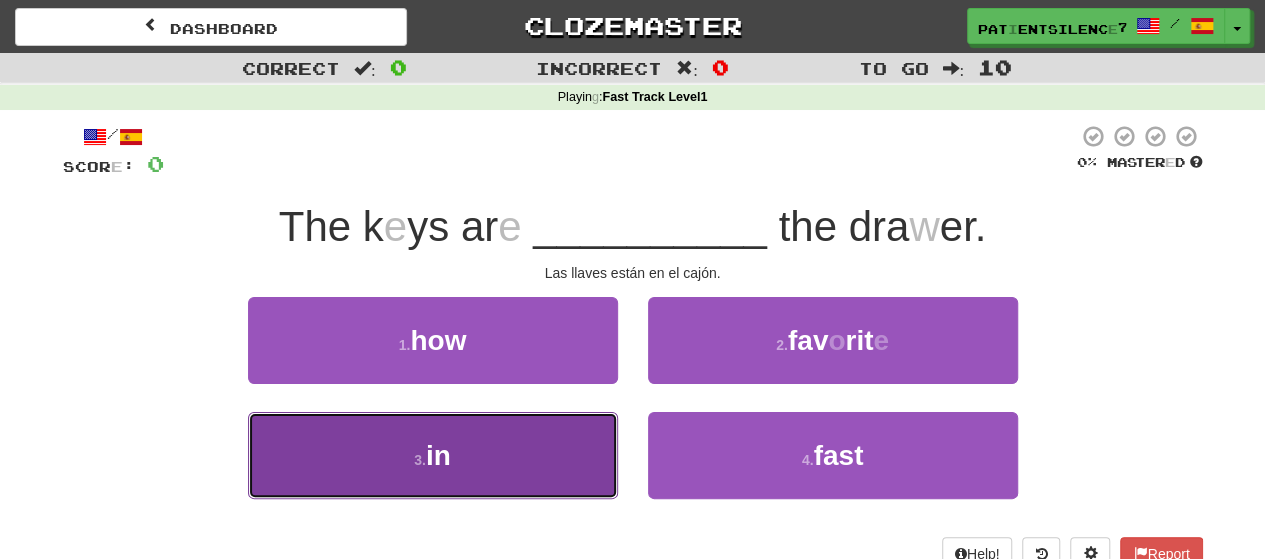 click on "3 .  in" at bounding box center (433, 455) 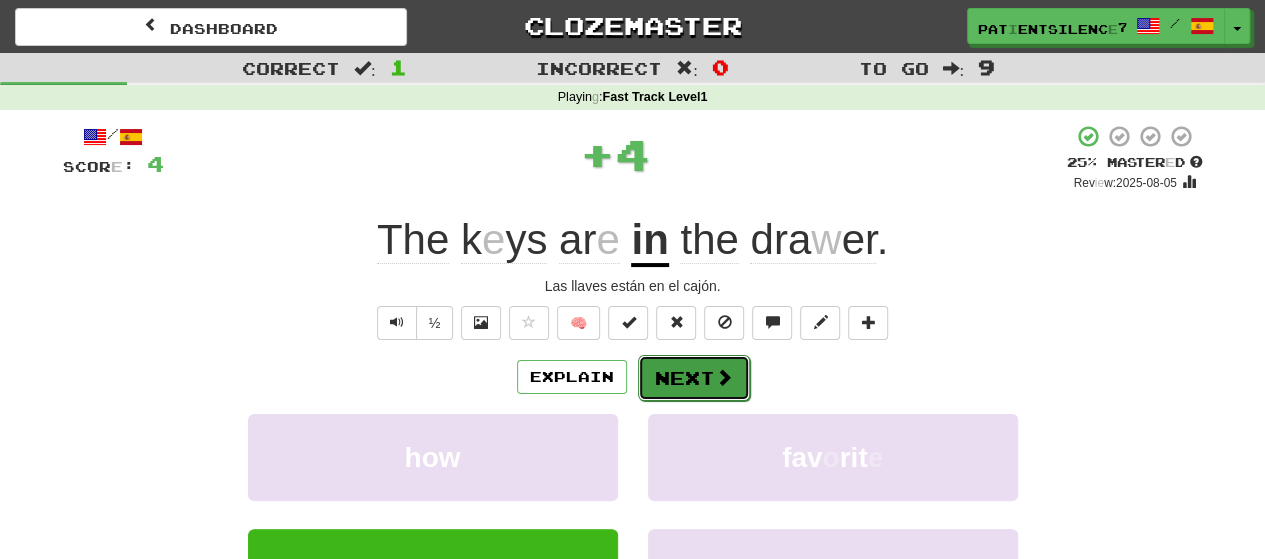 click on "Next" at bounding box center [694, 378] 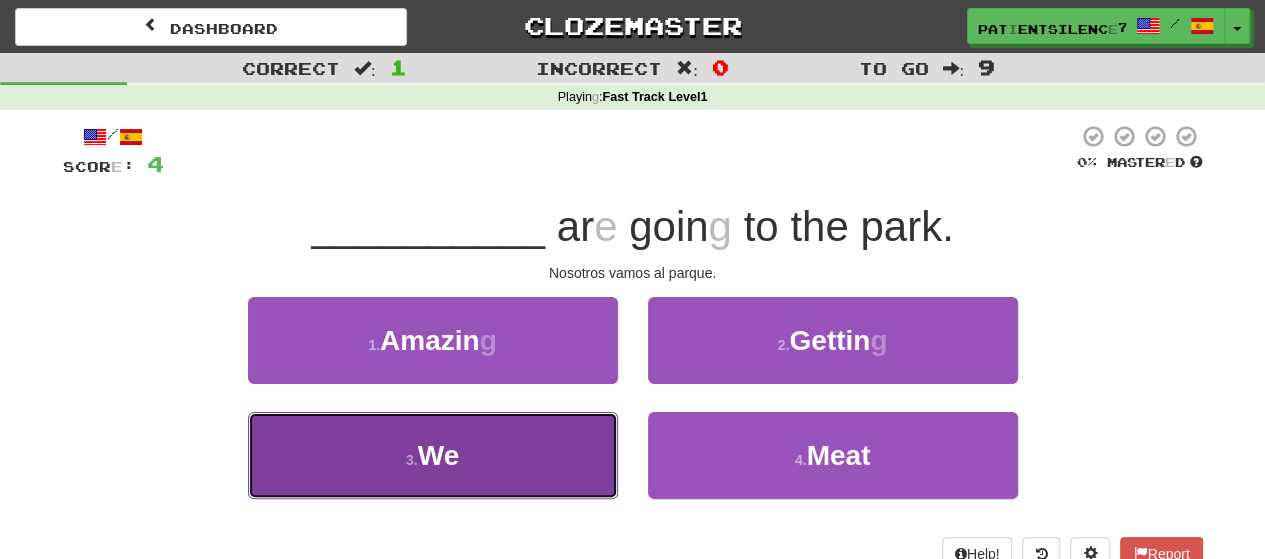 click on "We" at bounding box center (439, 455) 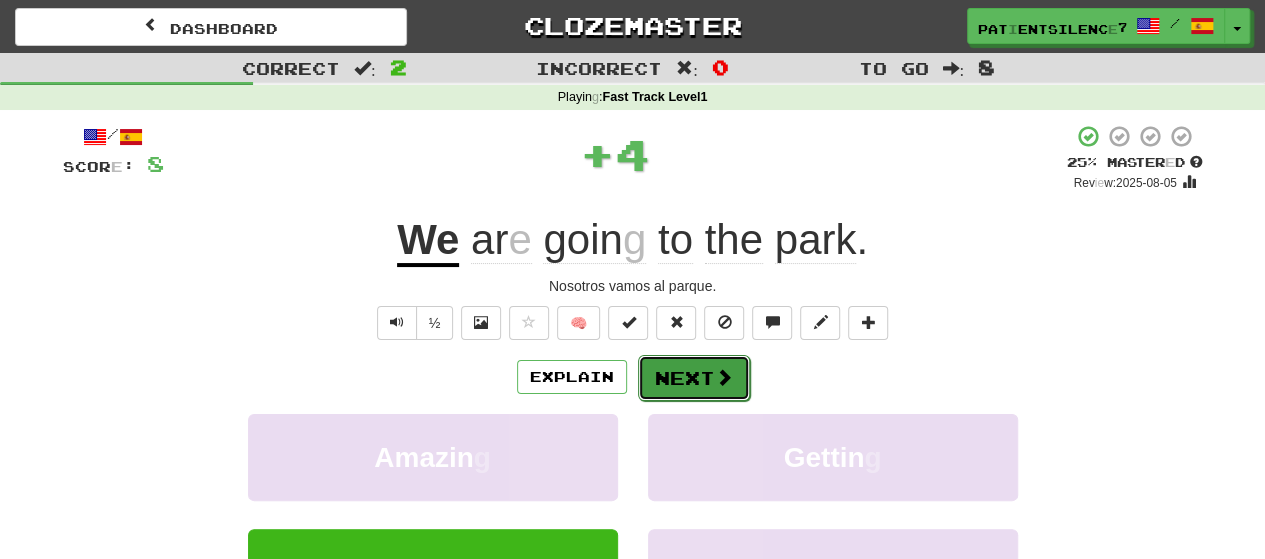 click on "Next" at bounding box center (694, 378) 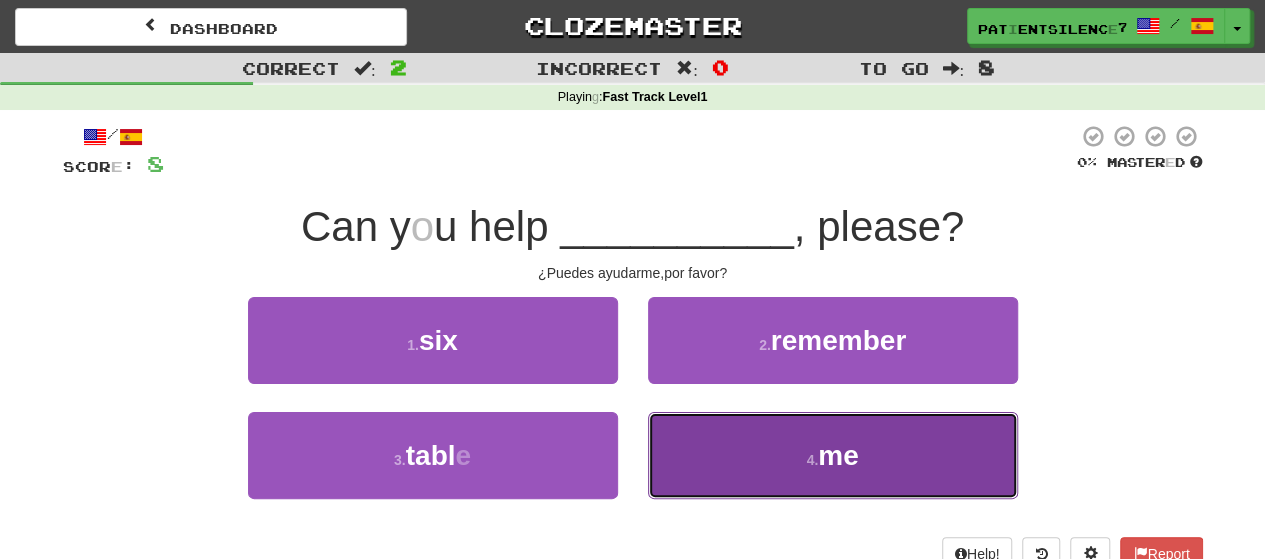 click on "4 .  me" at bounding box center (833, 455) 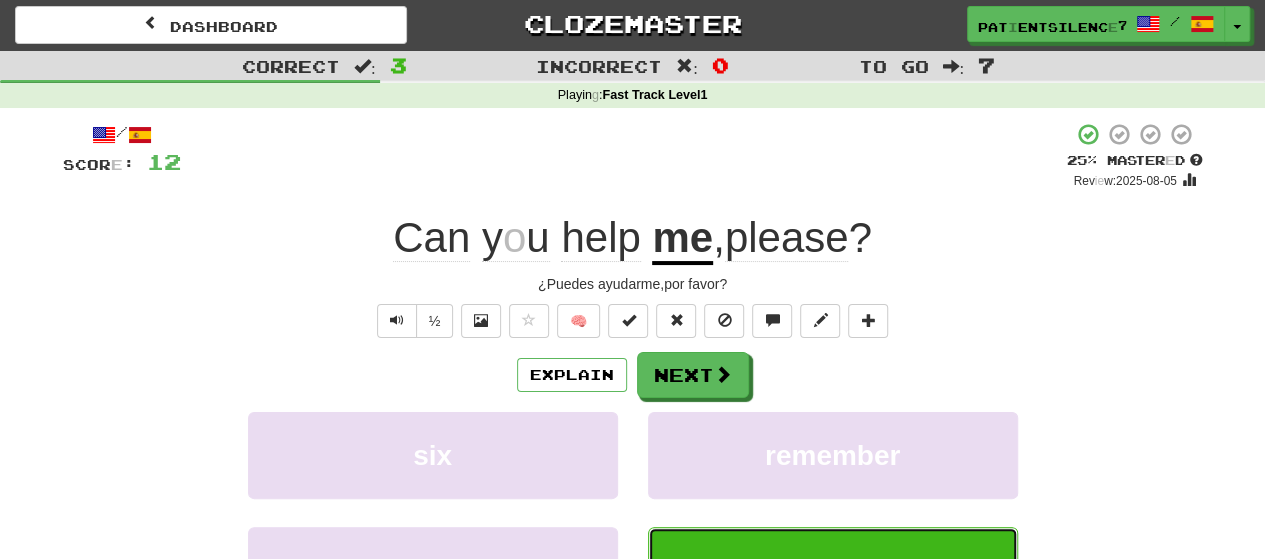 scroll, scrollTop: 1, scrollLeft: 0, axis: vertical 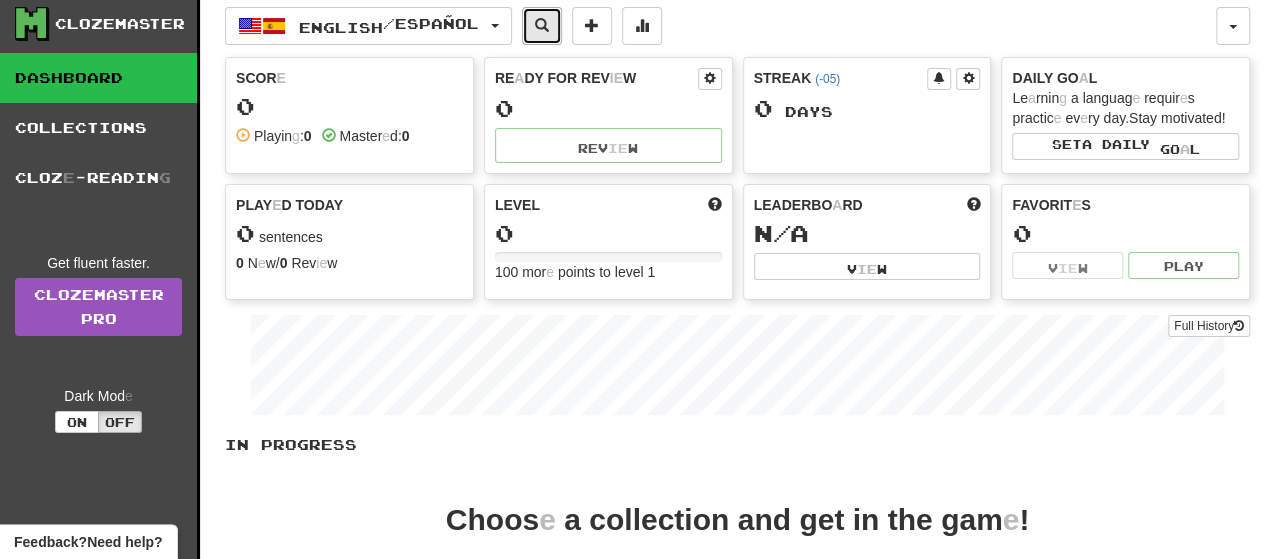 click at bounding box center (542, 25) 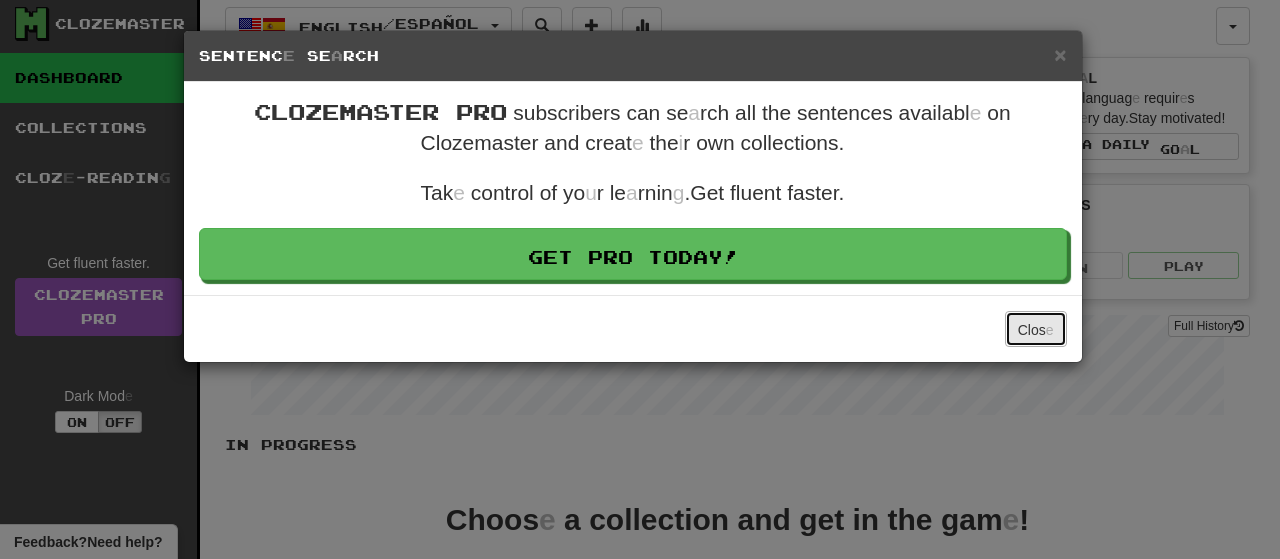 click on "Clos" at bounding box center (1032, 330) 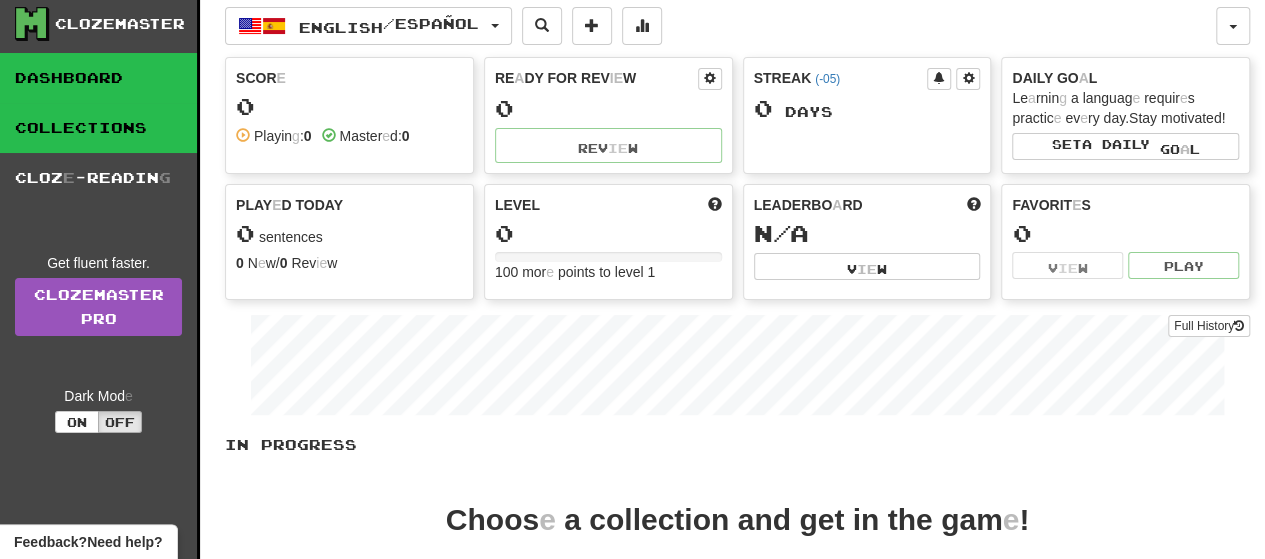 click on "Collections" at bounding box center [81, 127] 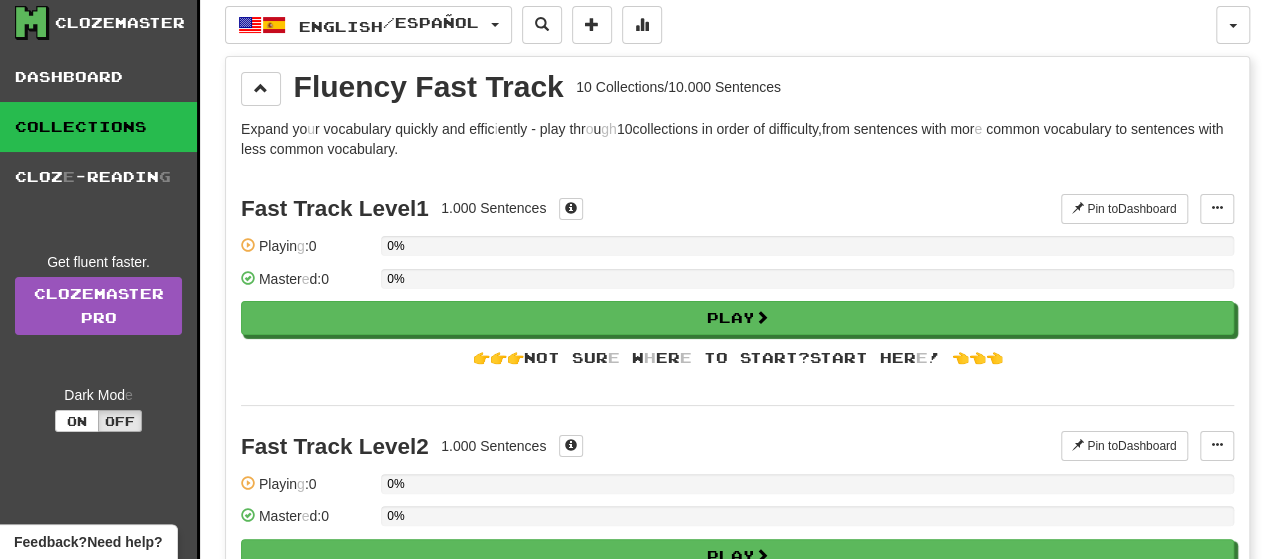 scroll, scrollTop: 0, scrollLeft: 0, axis: both 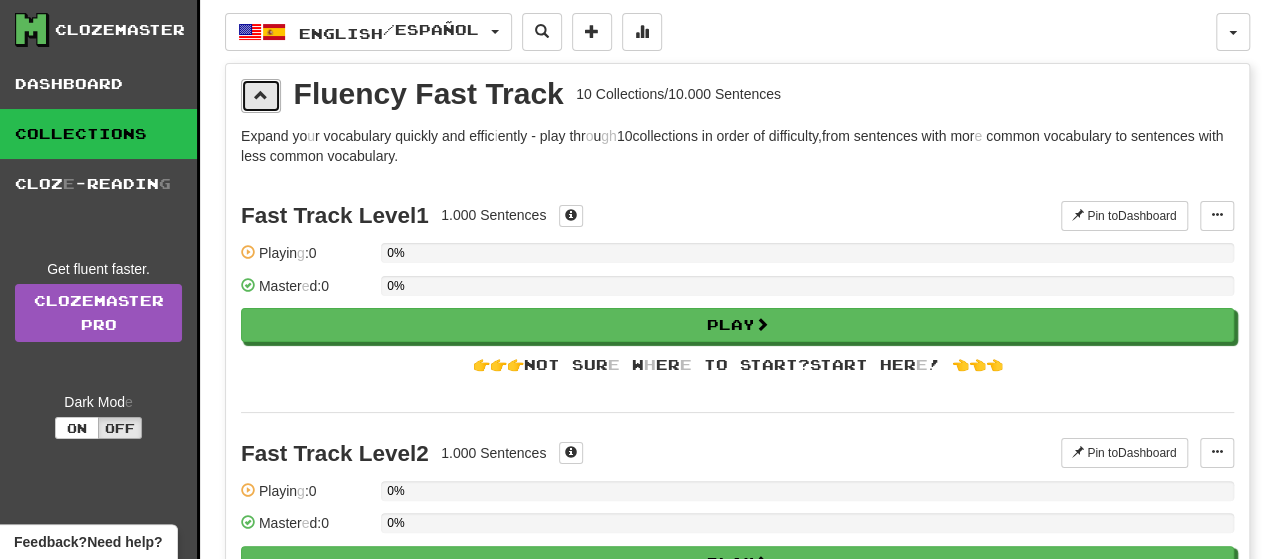 click at bounding box center [261, 95] 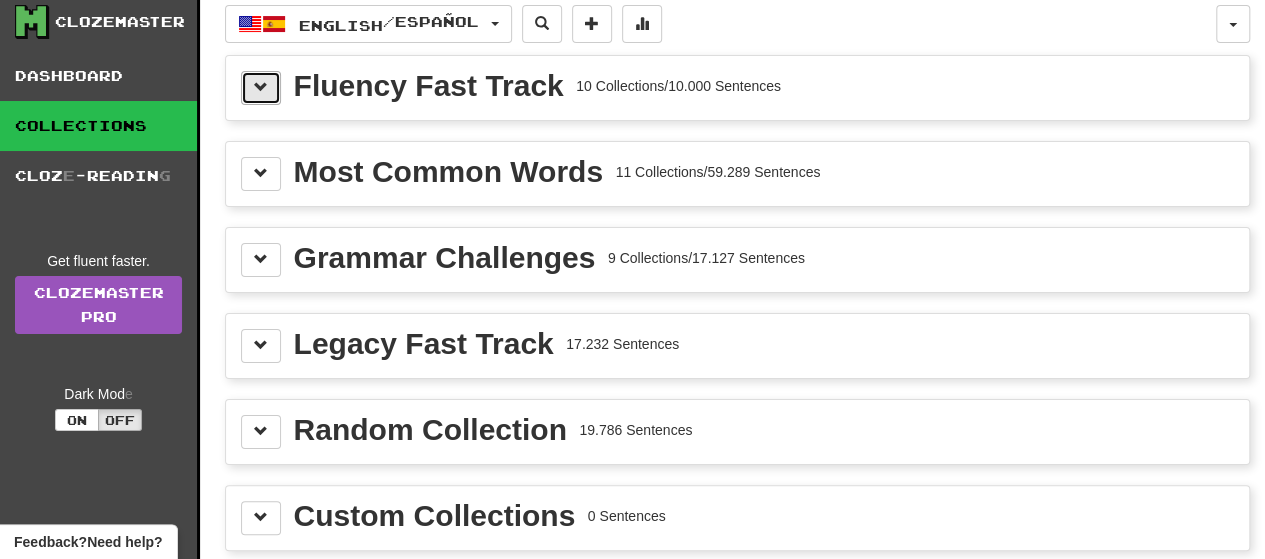 scroll, scrollTop: 0, scrollLeft: 0, axis: both 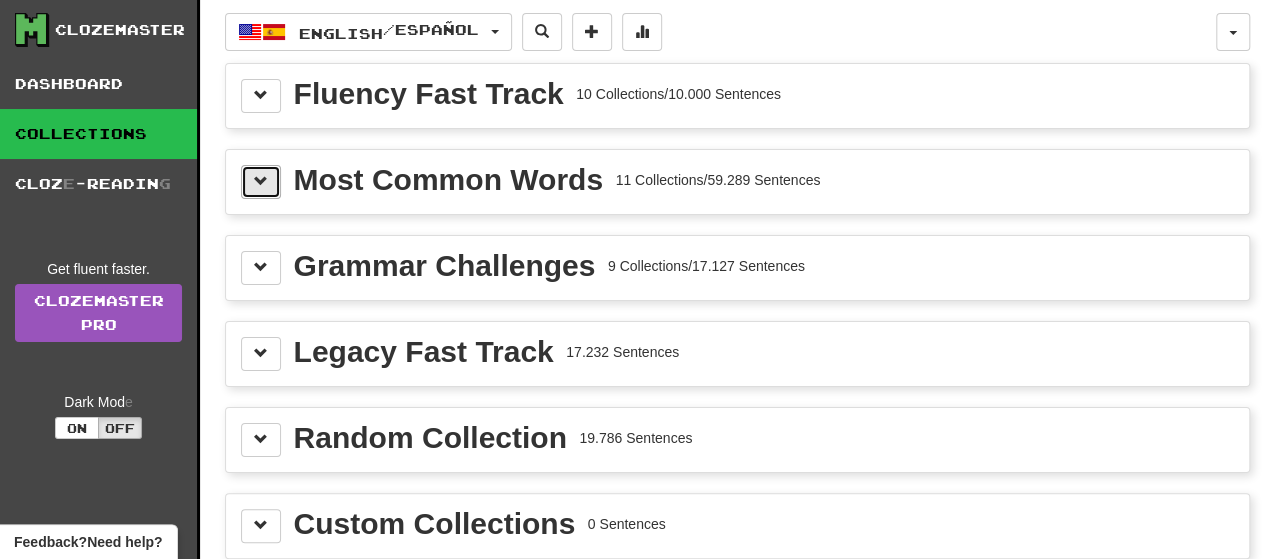 click at bounding box center [261, 181] 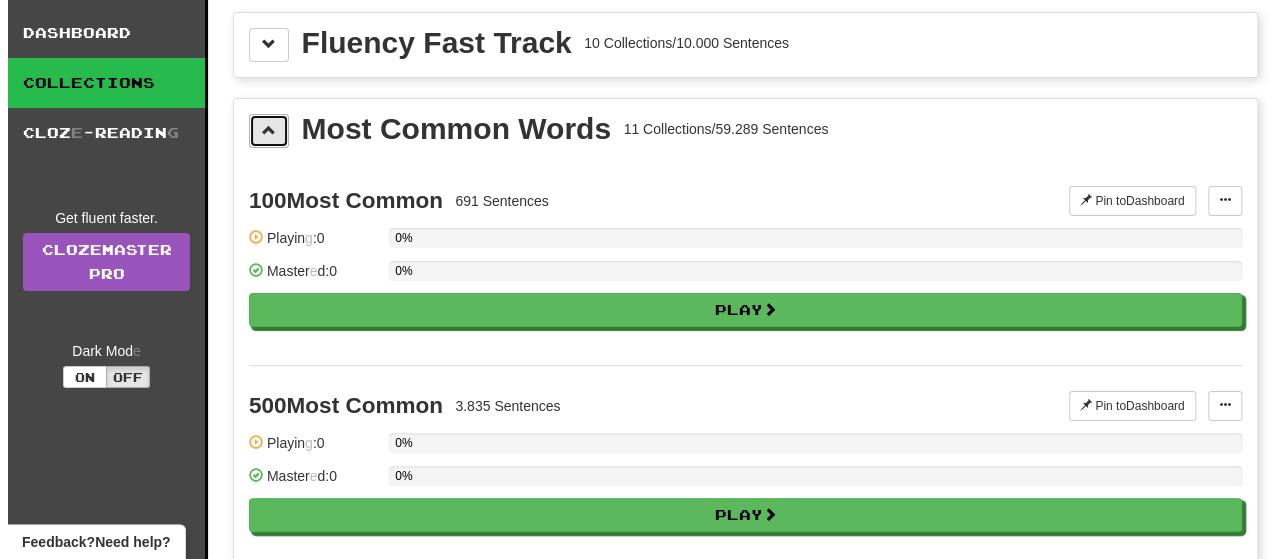 scroll, scrollTop: 0, scrollLeft: 0, axis: both 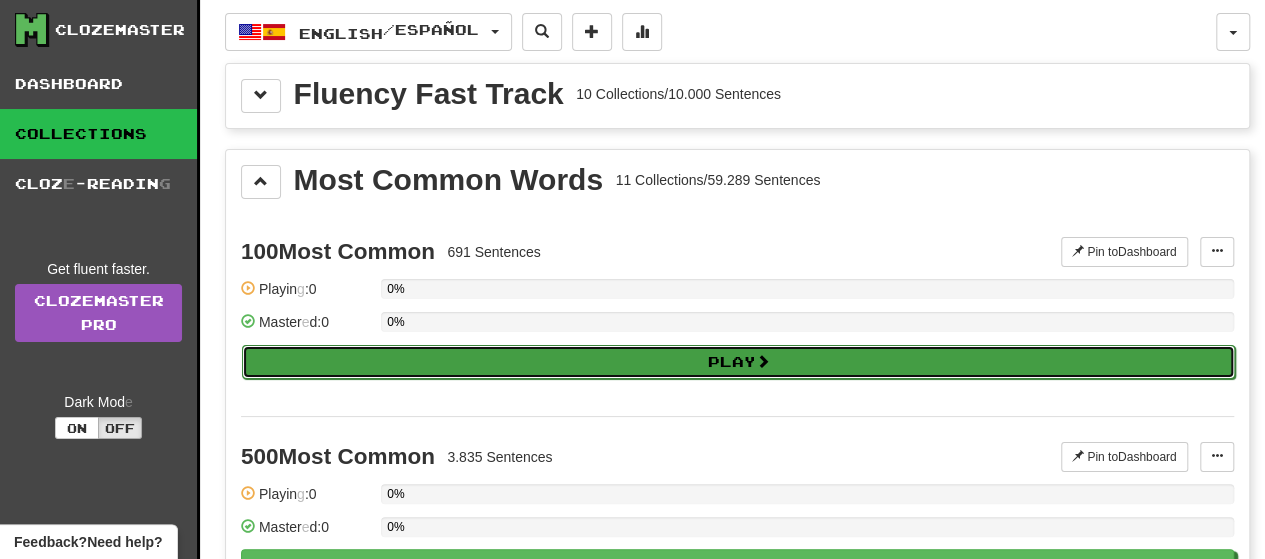 click on "Play" at bounding box center (738, 362) 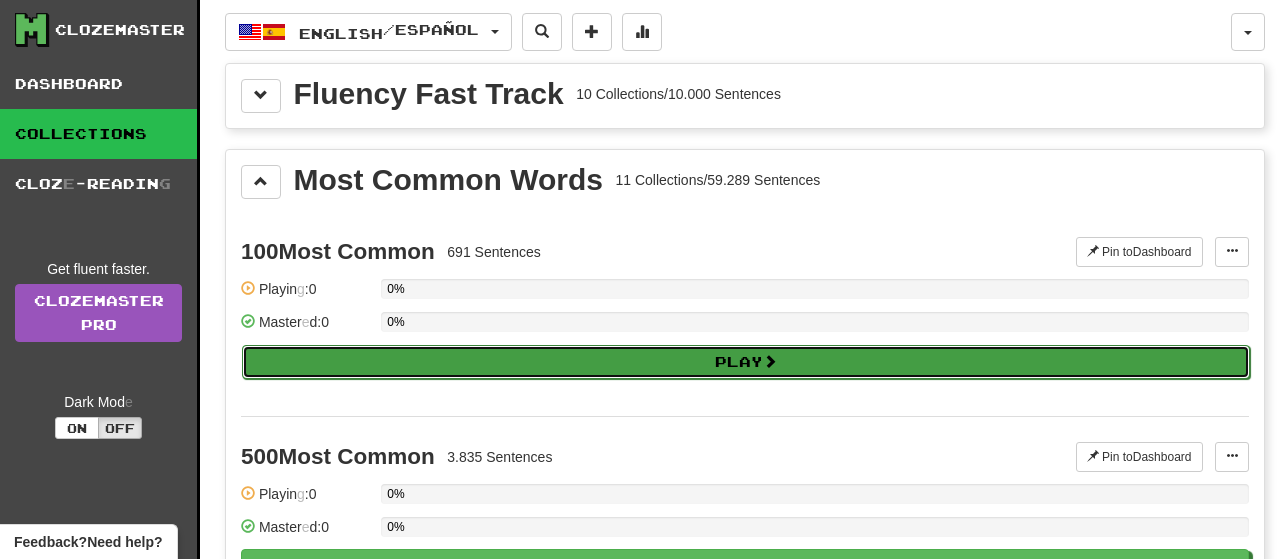 select on "**" 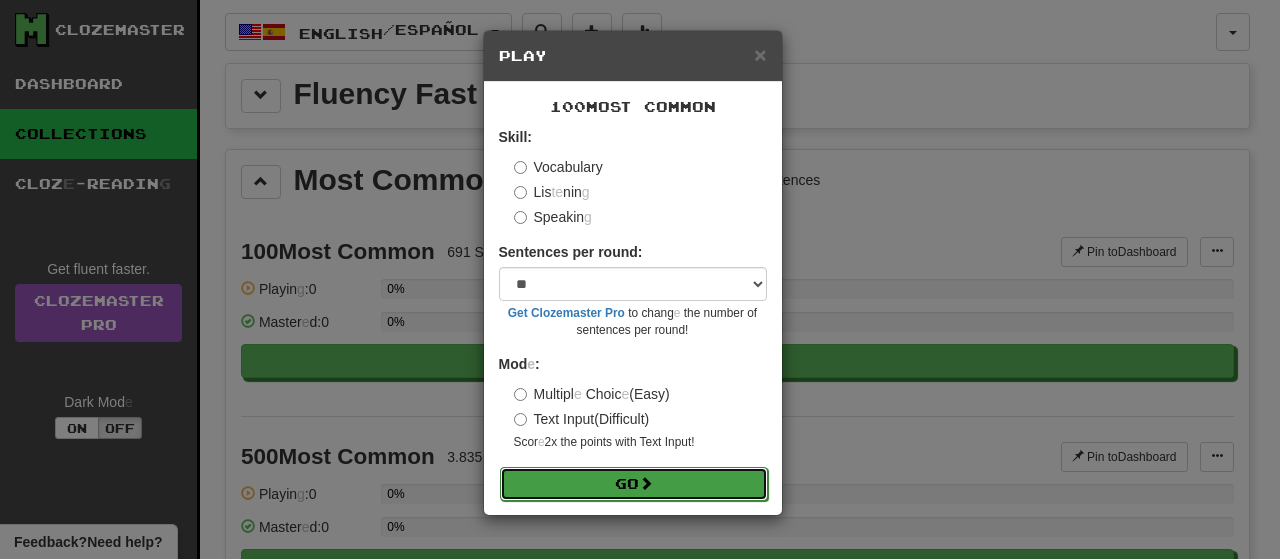 click on "Go" at bounding box center [634, 484] 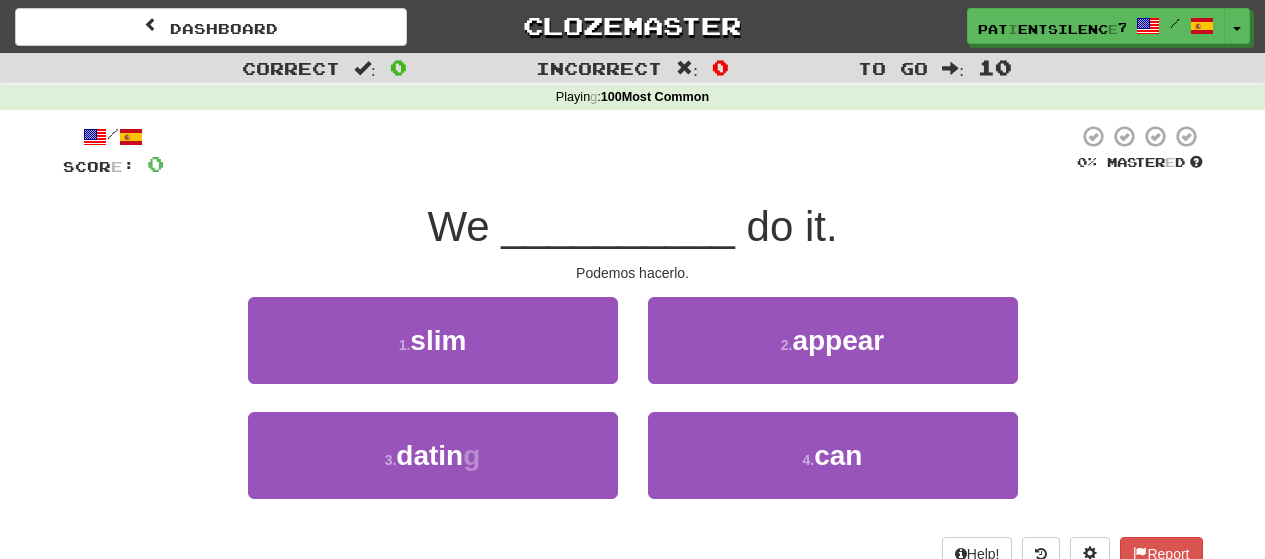 scroll, scrollTop: 0, scrollLeft: 0, axis: both 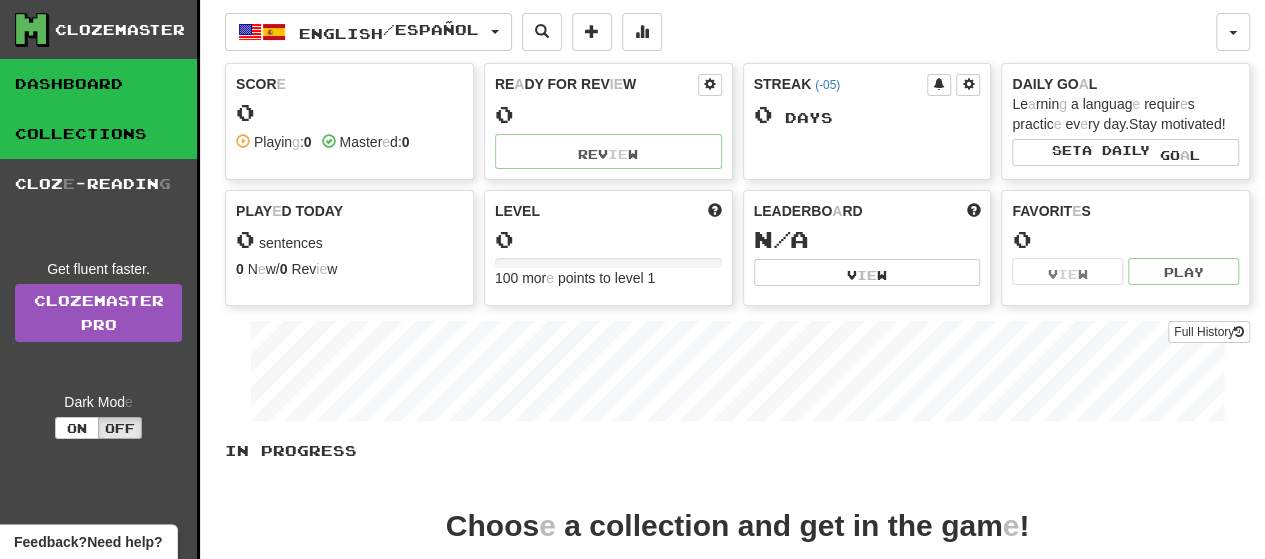 click on "Collections" at bounding box center (98, 134) 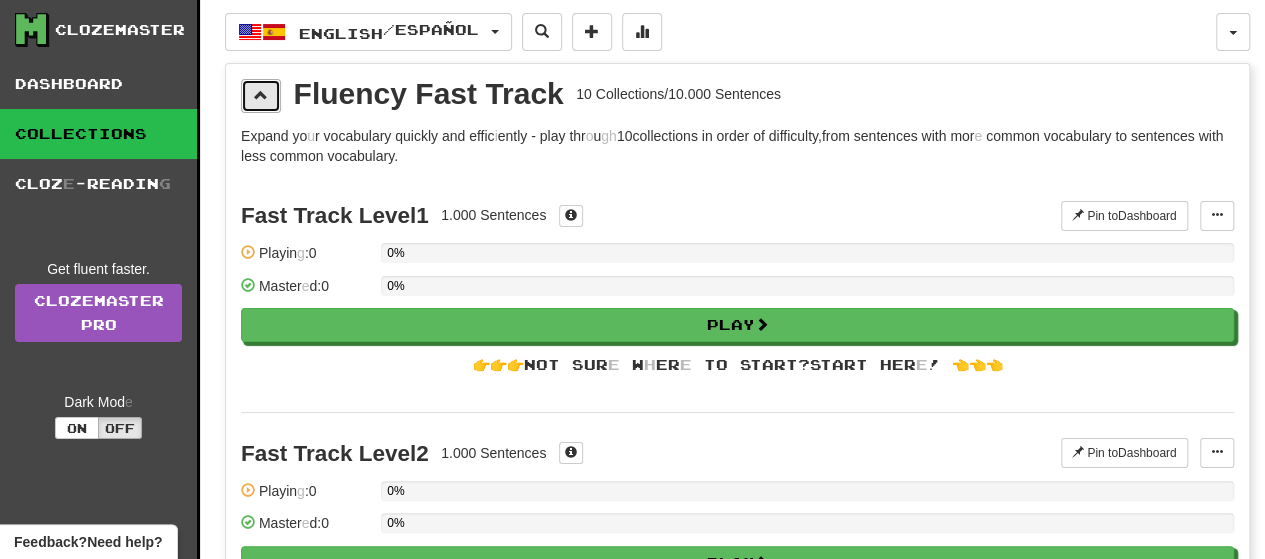 click at bounding box center (261, 96) 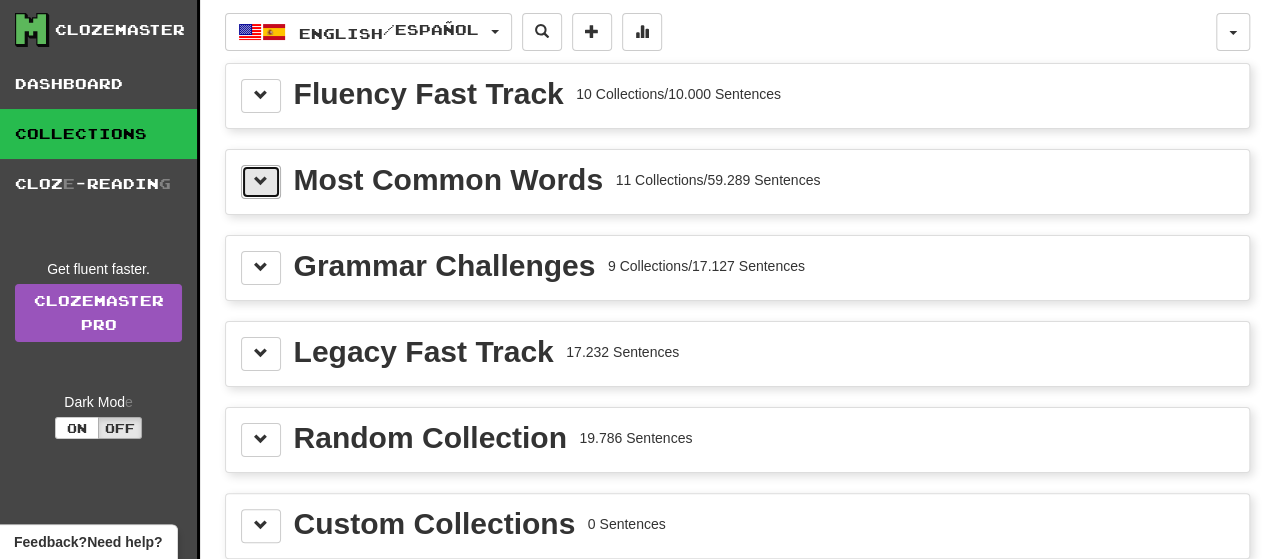 click at bounding box center [261, 182] 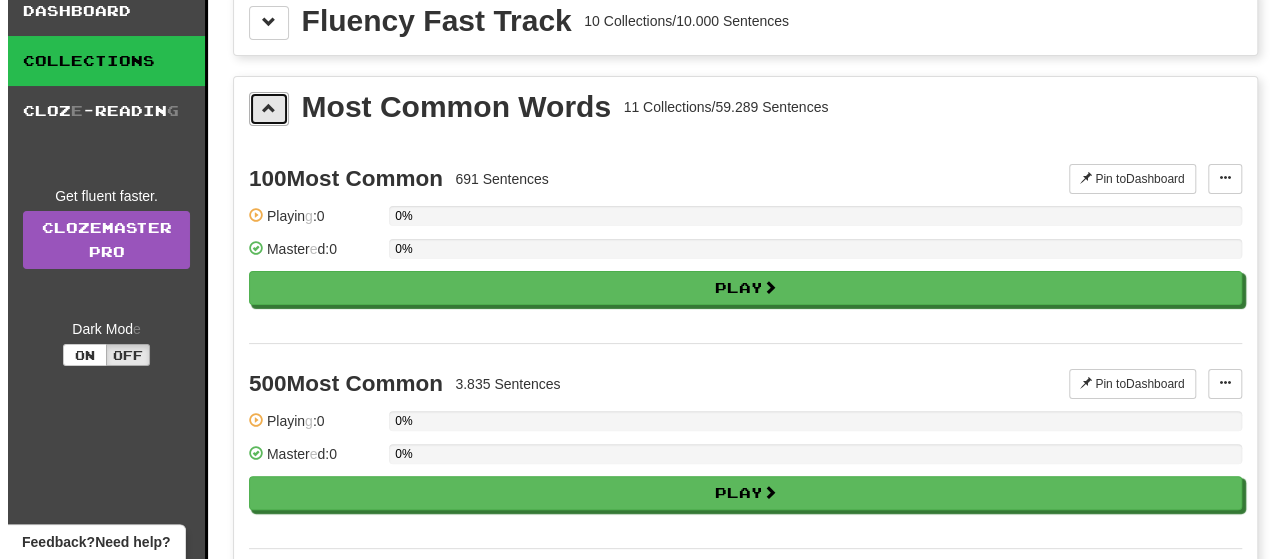 scroll, scrollTop: 81, scrollLeft: 0, axis: vertical 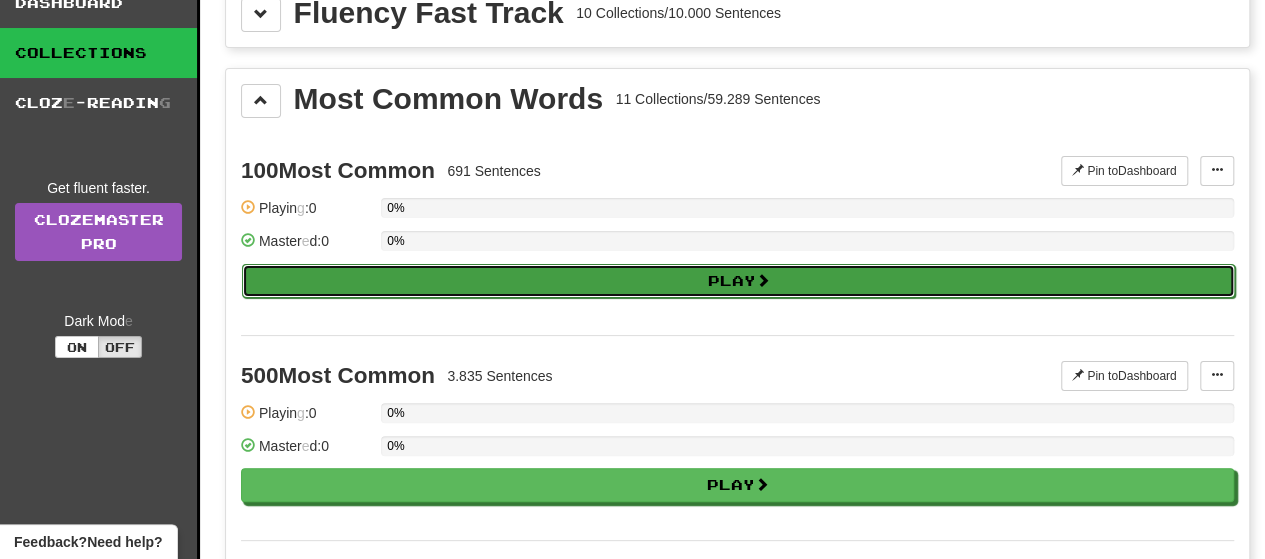 click on "Play" at bounding box center (738, 281) 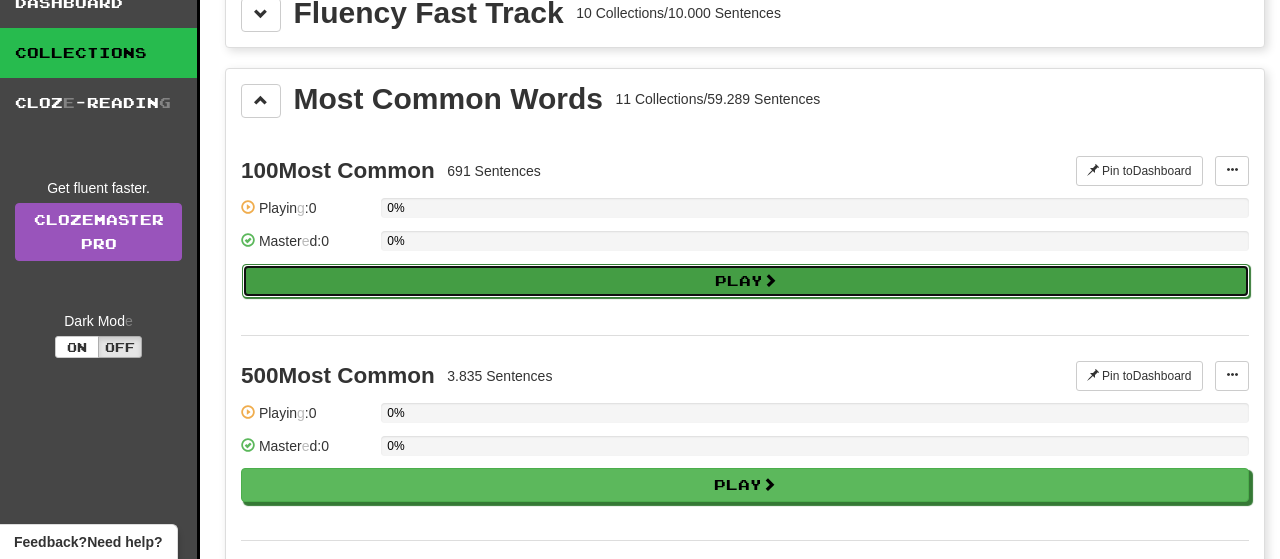 select on "**" 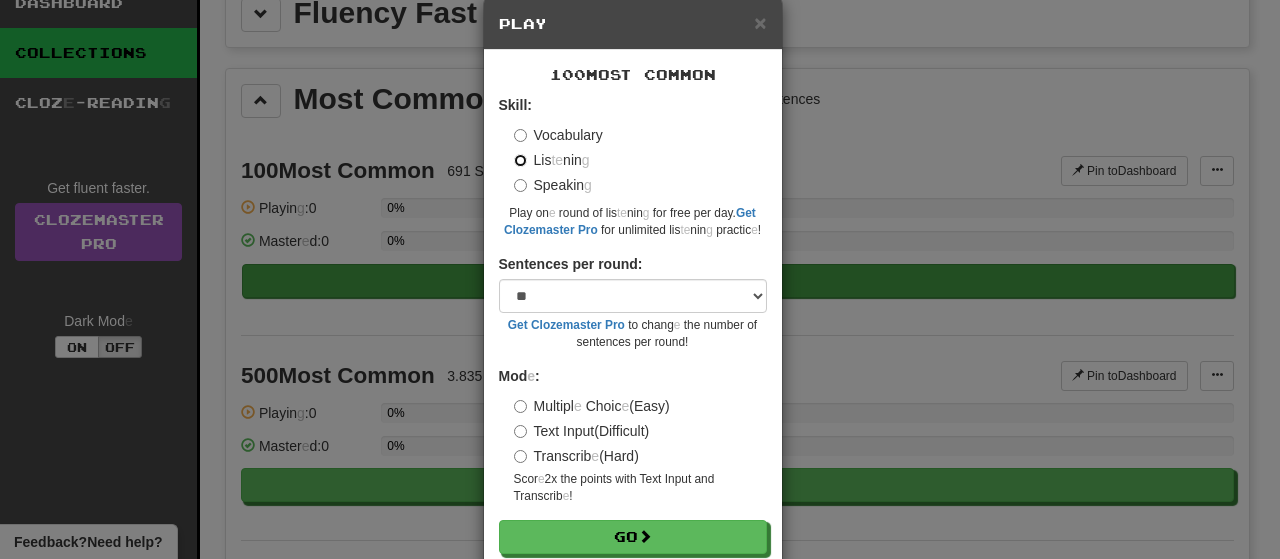 scroll, scrollTop: 71, scrollLeft: 0, axis: vertical 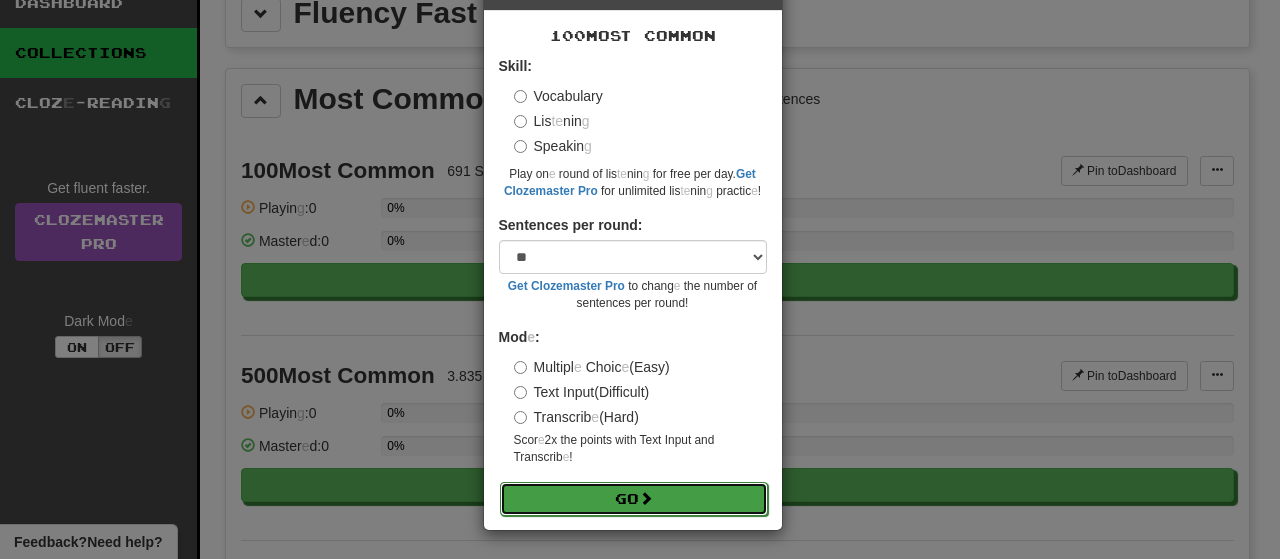 click on "Go" at bounding box center (634, 499) 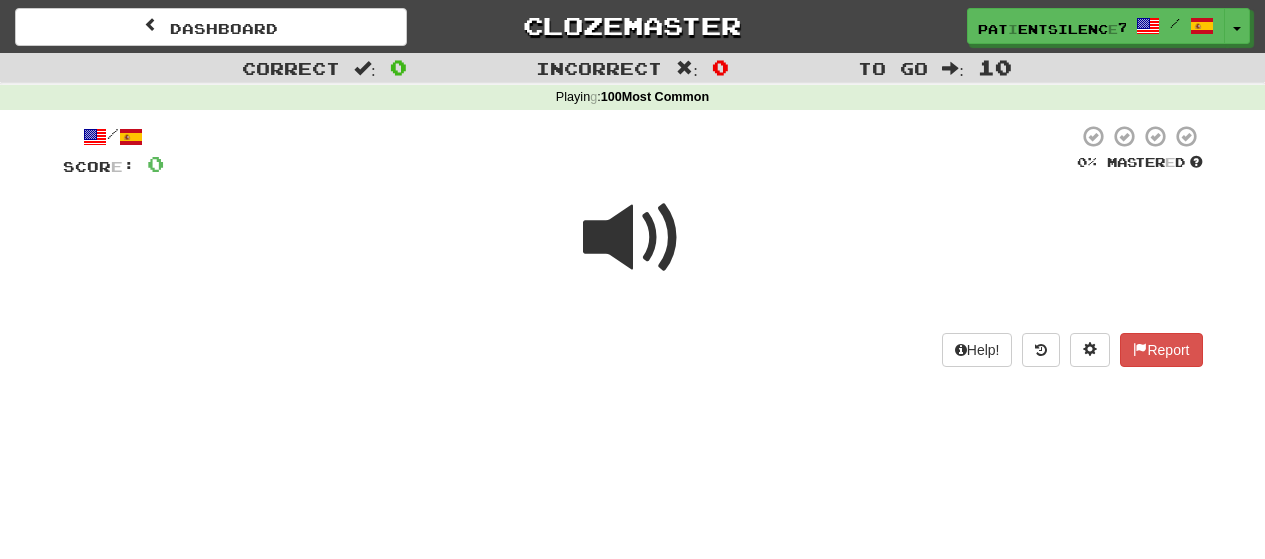 scroll, scrollTop: 0, scrollLeft: 0, axis: both 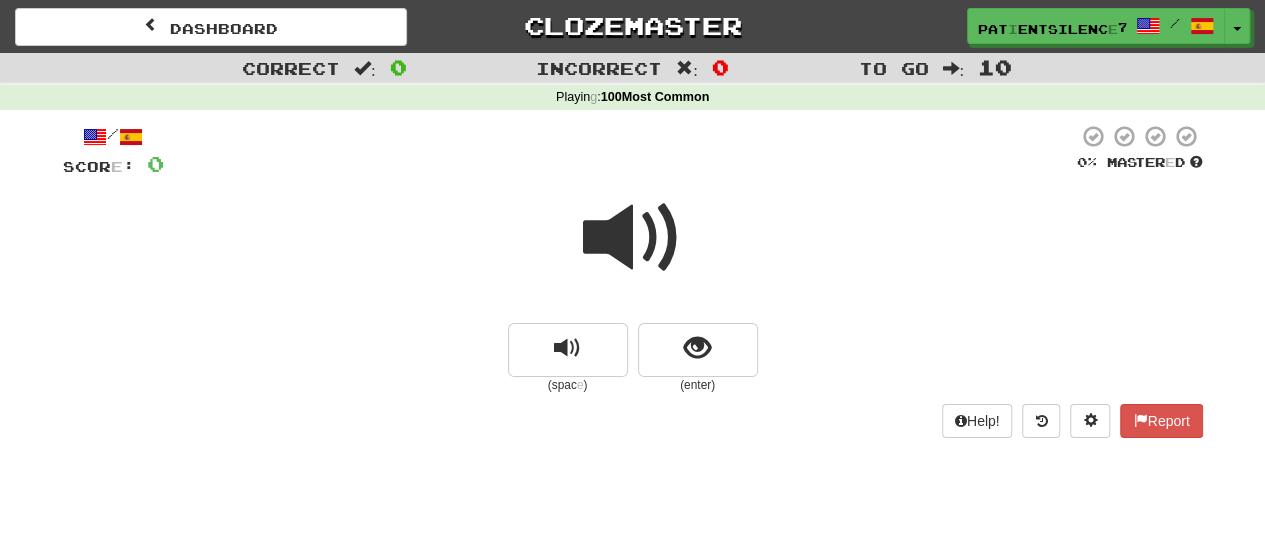 click at bounding box center (633, 238) 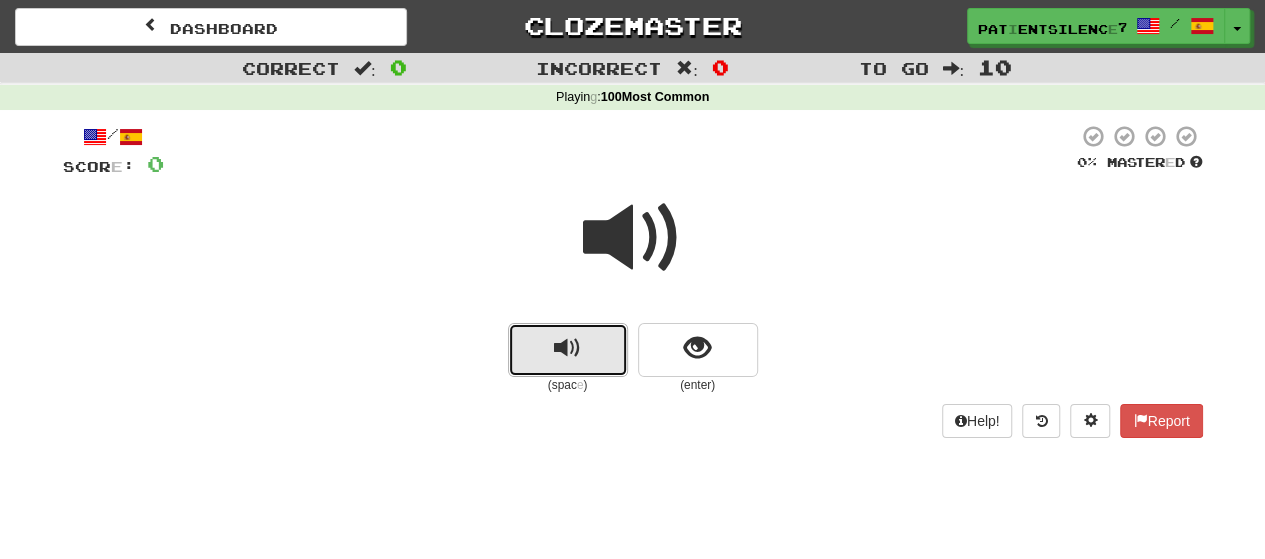 click at bounding box center [567, 348] 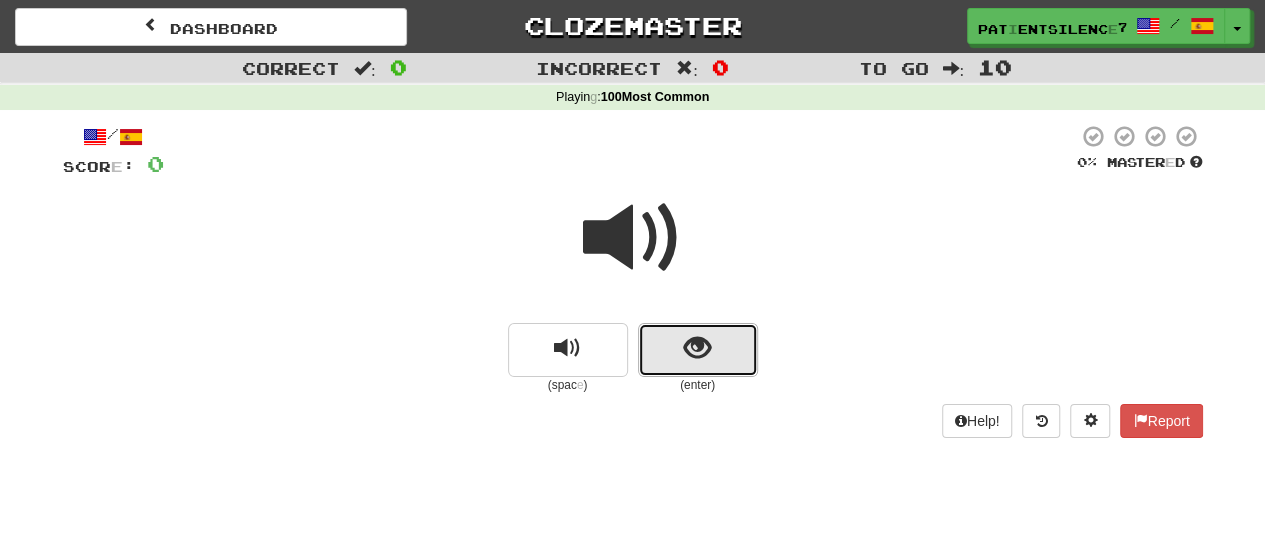 click at bounding box center (698, 350) 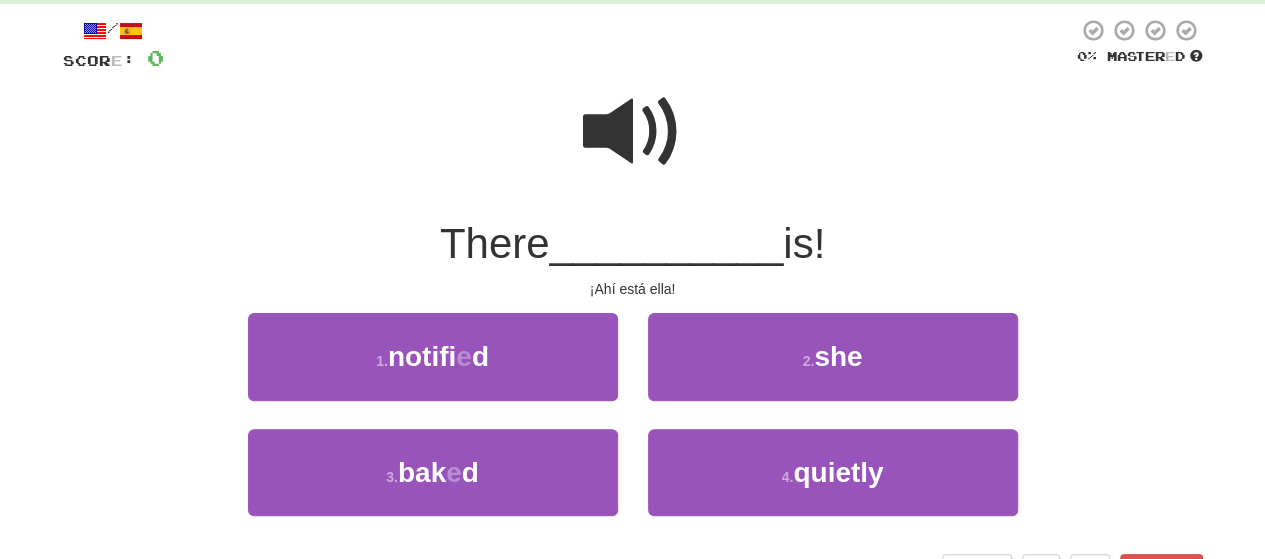 scroll, scrollTop: 107, scrollLeft: 0, axis: vertical 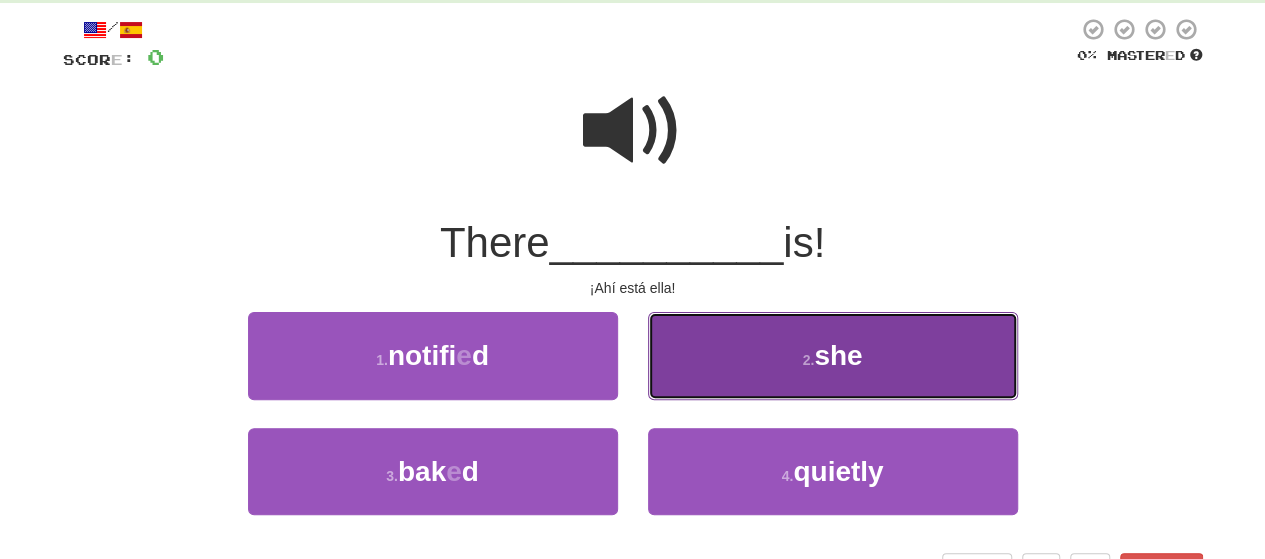 click on "2 .  she" at bounding box center (833, 355) 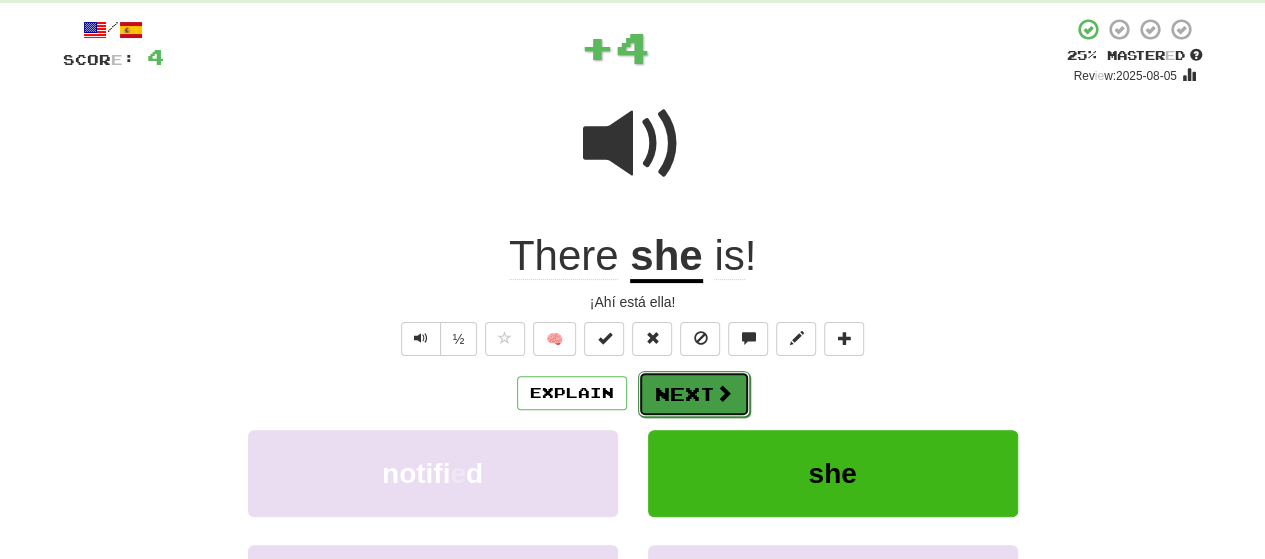 click on "Next" at bounding box center (694, 394) 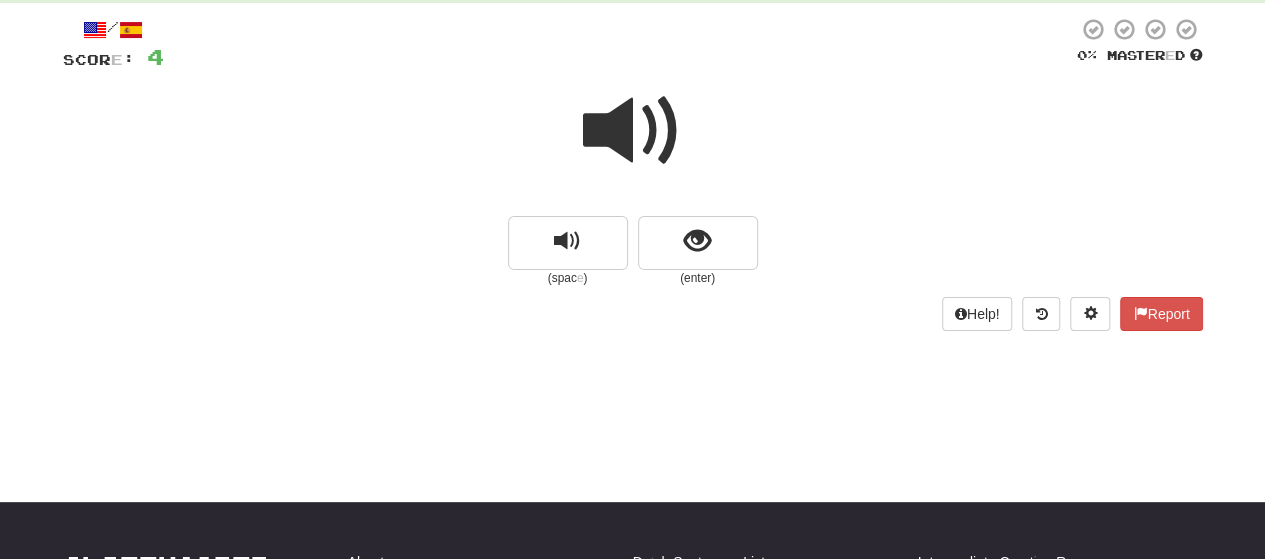 click at bounding box center (620, 44) 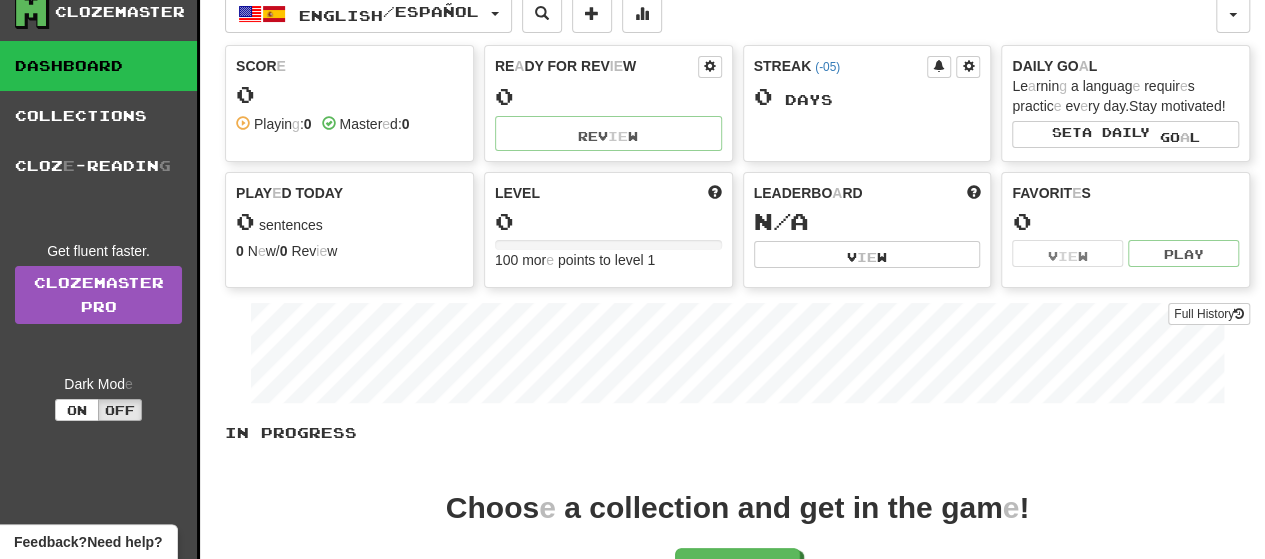 scroll, scrollTop: 0, scrollLeft: 0, axis: both 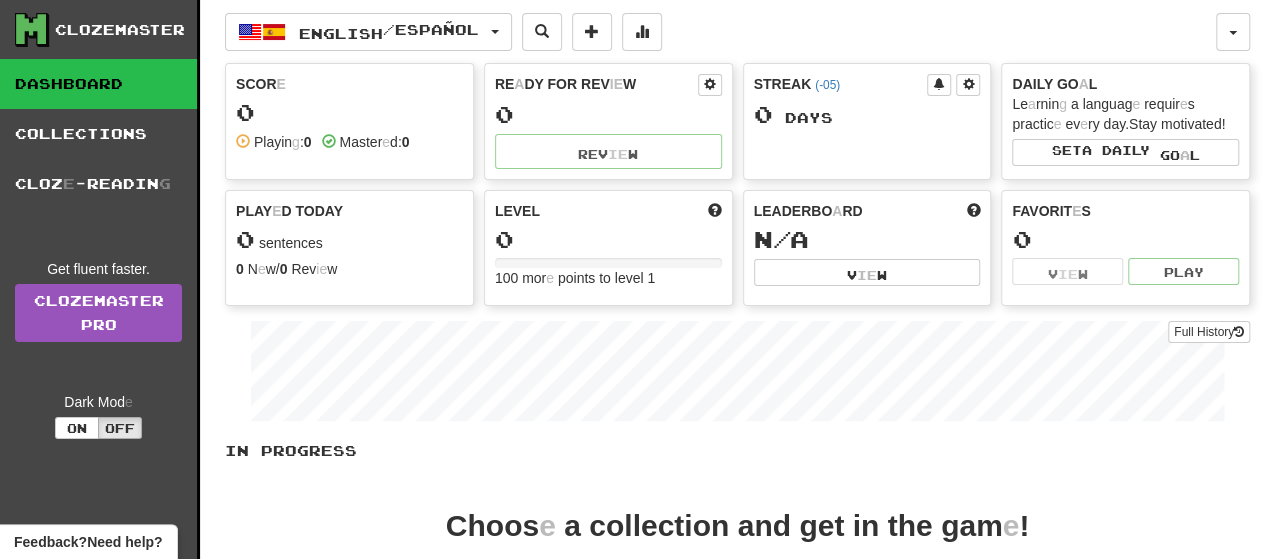 click on "English  /  Español English  /  Español Streak :  0   Rev ie w :  0 Points   today :  0   Languag e   Pa i rin g" at bounding box center [720, 32] 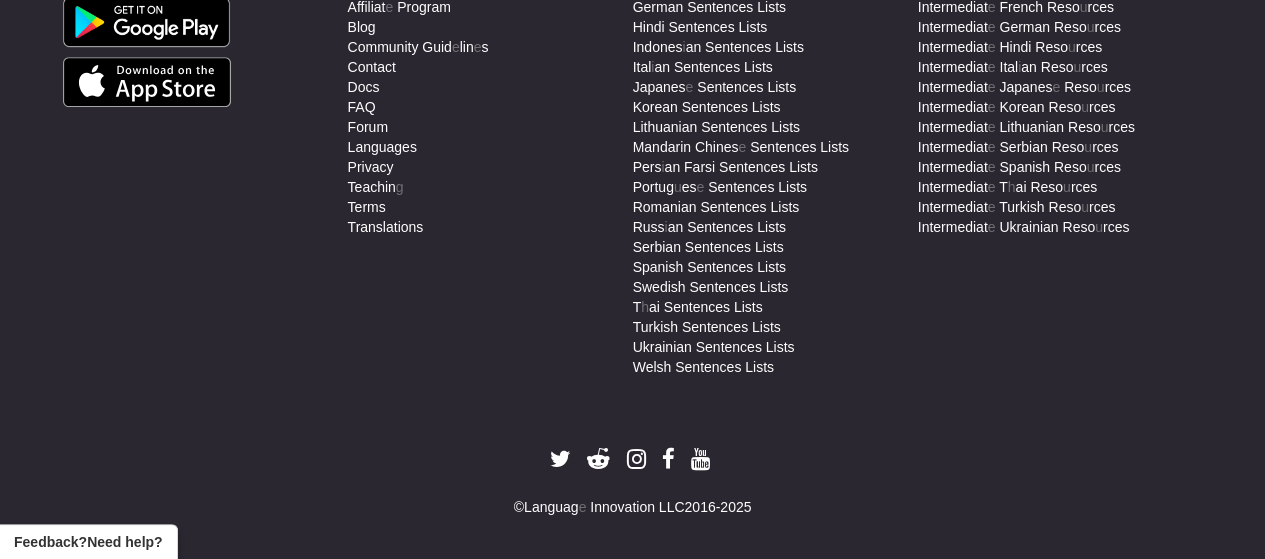 scroll, scrollTop: 0, scrollLeft: 0, axis: both 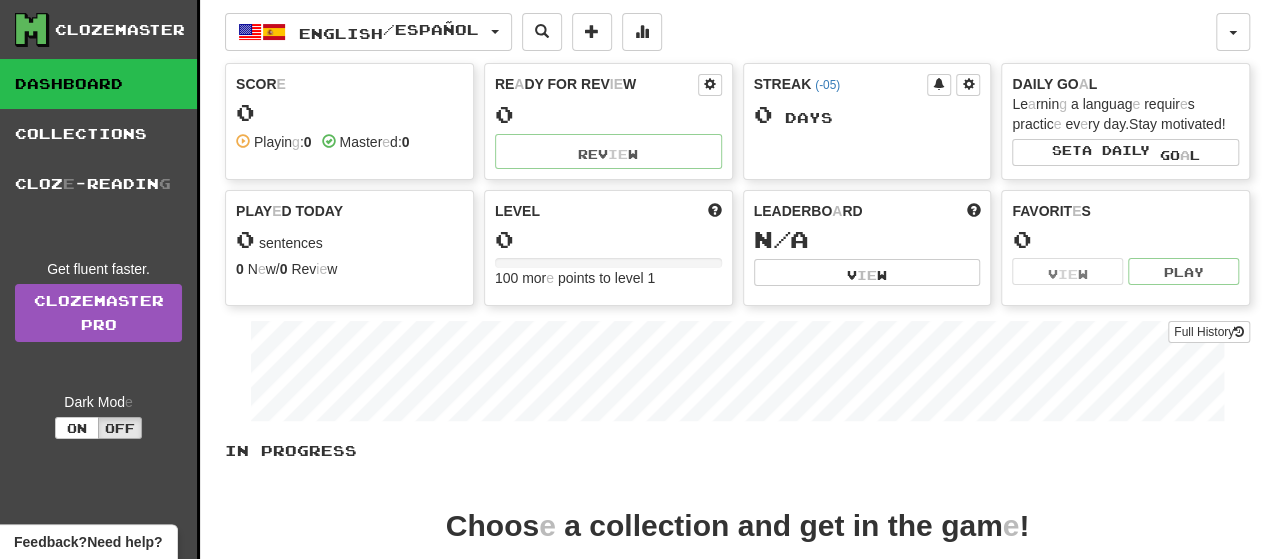 click on "English  /  Español English  /  Español Streak :  0   Rev ie w :  0 Points   today :  0   Languag e   Pa i rin g" at bounding box center (720, 32) 